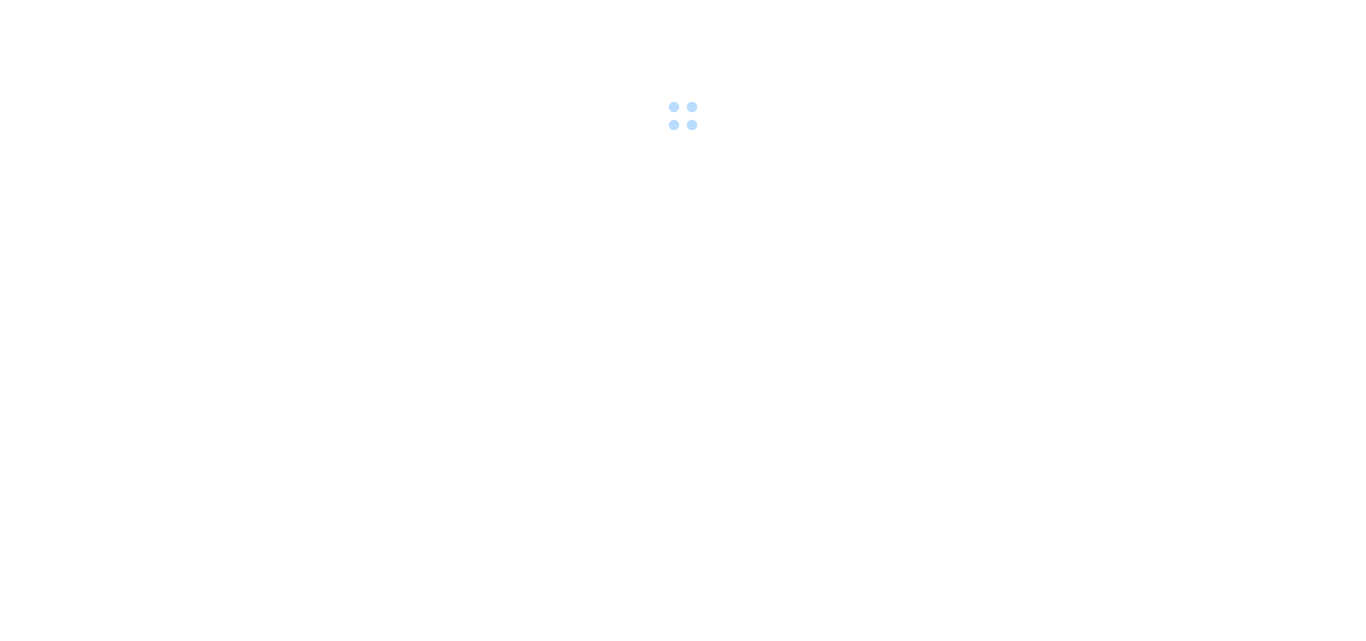 scroll, scrollTop: 0, scrollLeft: 0, axis: both 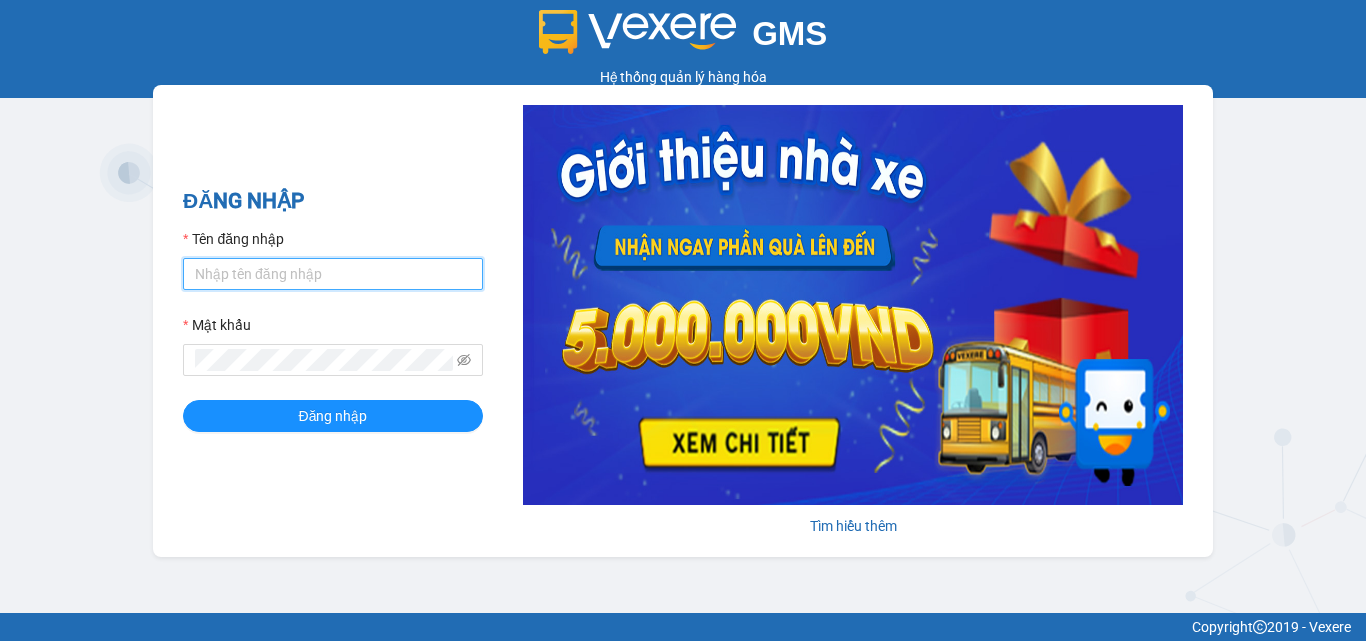 click on "Tên đăng nhập" at bounding box center [333, 274] 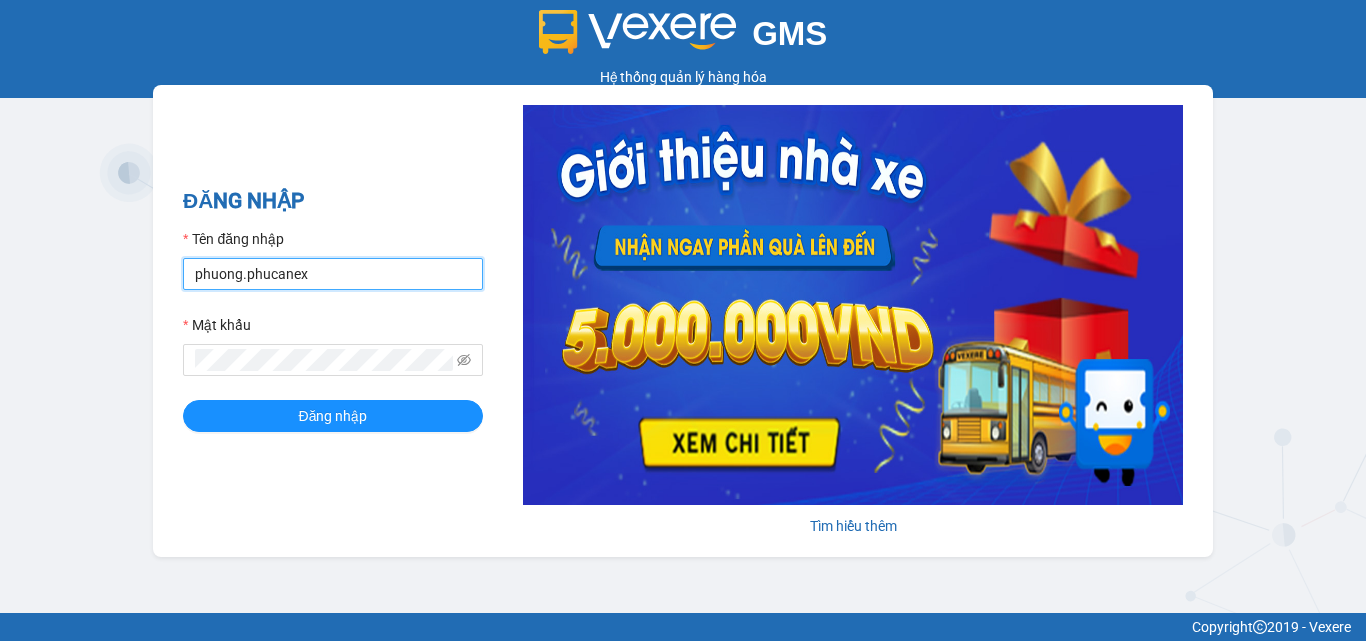 drag, startPoint x: 324, startPoint y: 279, endPoint x: 0, endPoint y: 279, distance: 324 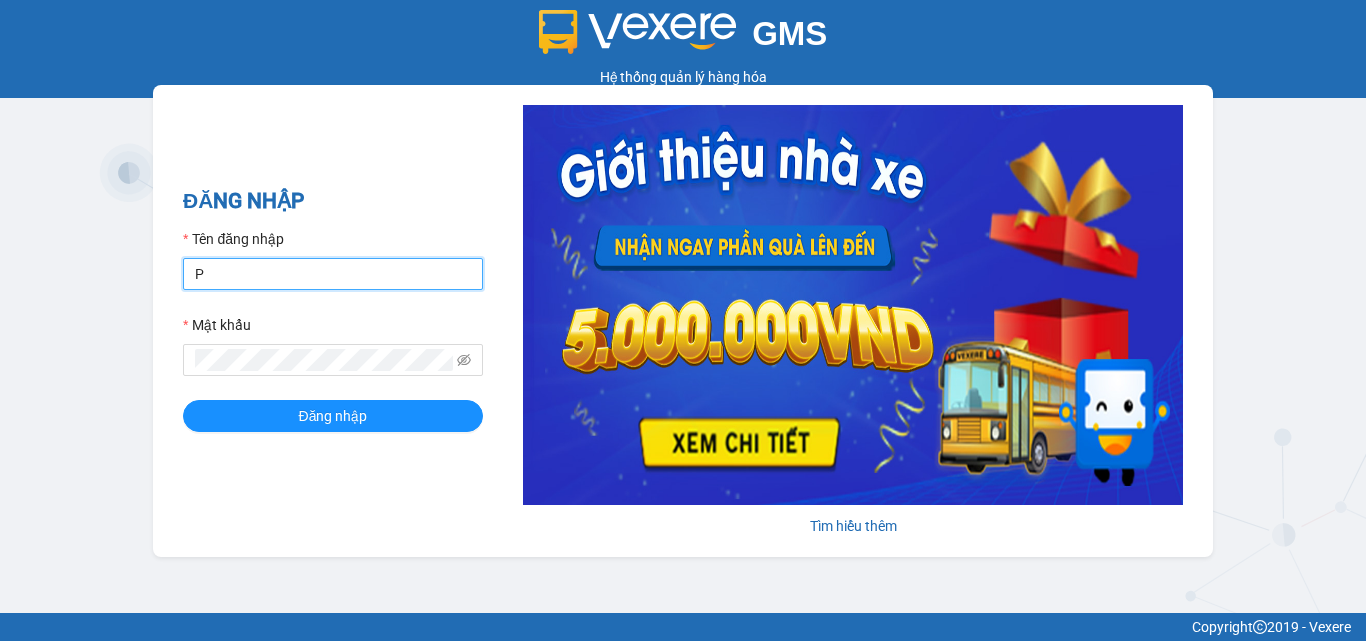 type on "phuongchi.phucanex" 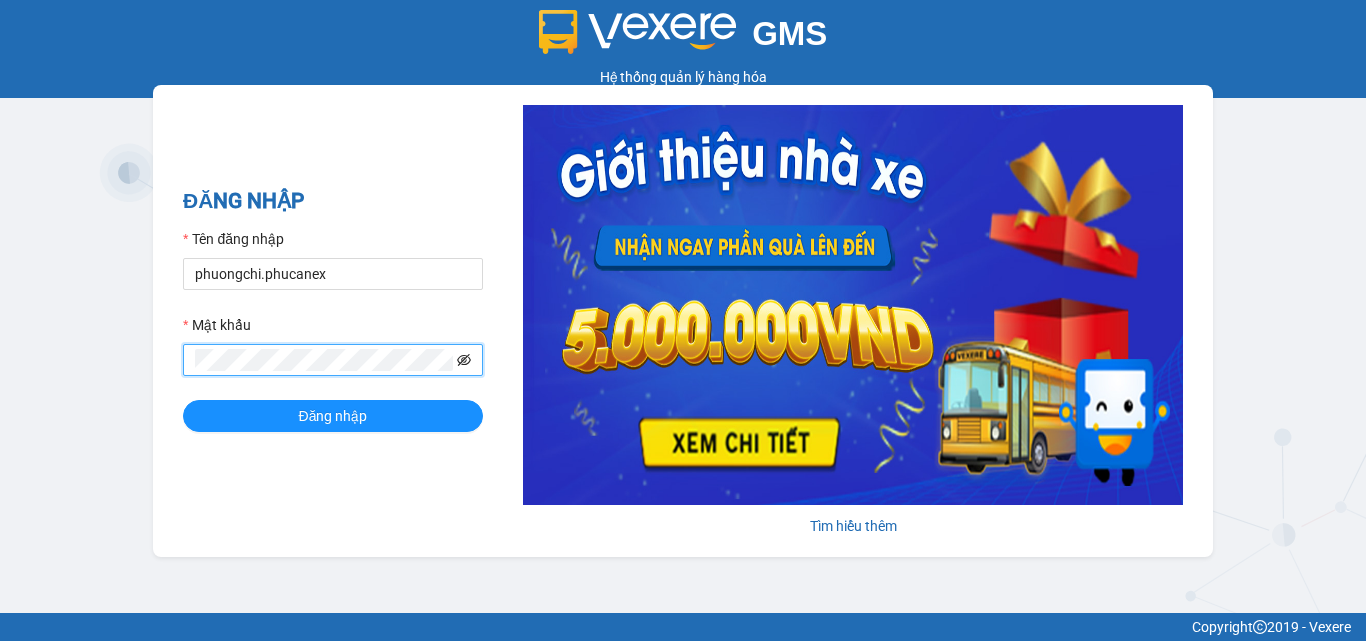 click 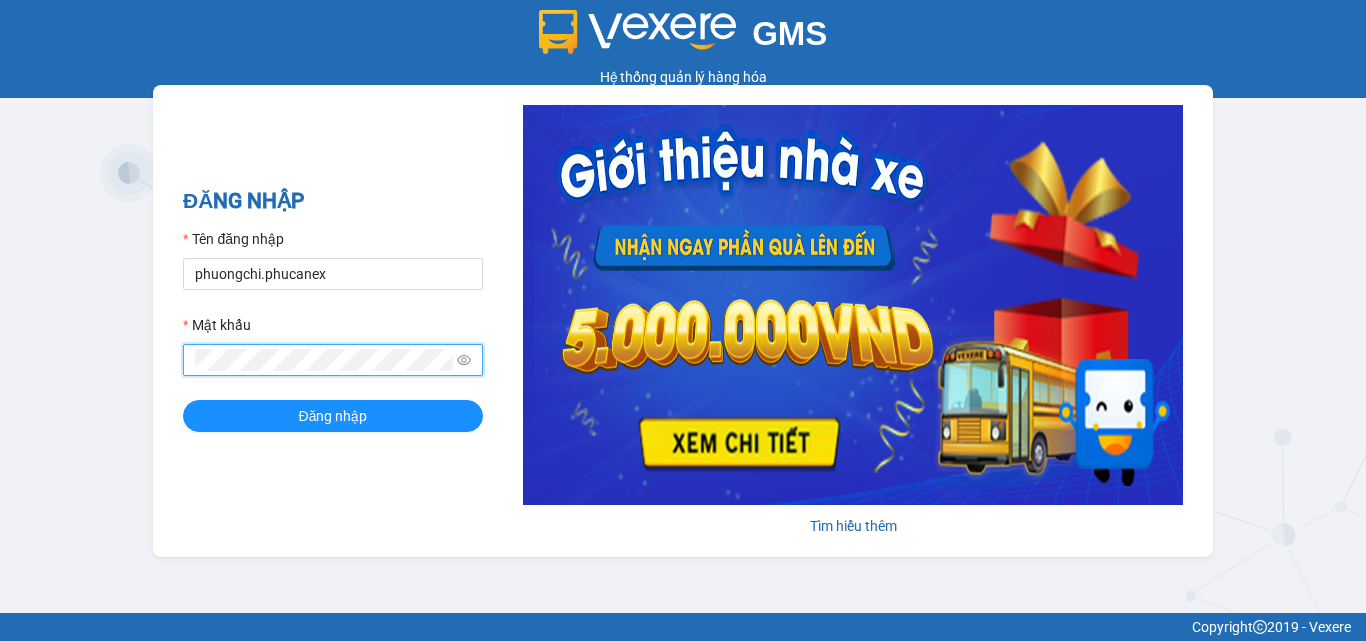 click on "Đăng nhập" at bounding box center (333, 416) 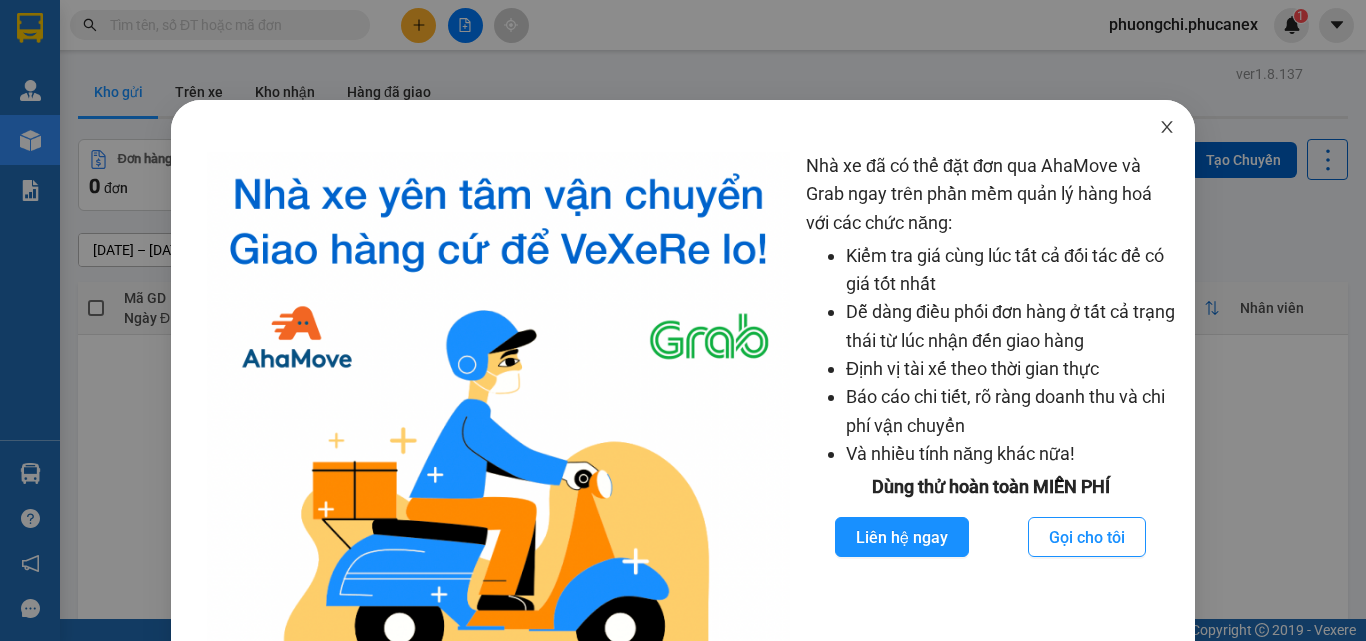 drag, startPoint x: 1157, startPoint y: 131, endPoint x: 1013, endPoint y: 102, distance: 146.89111 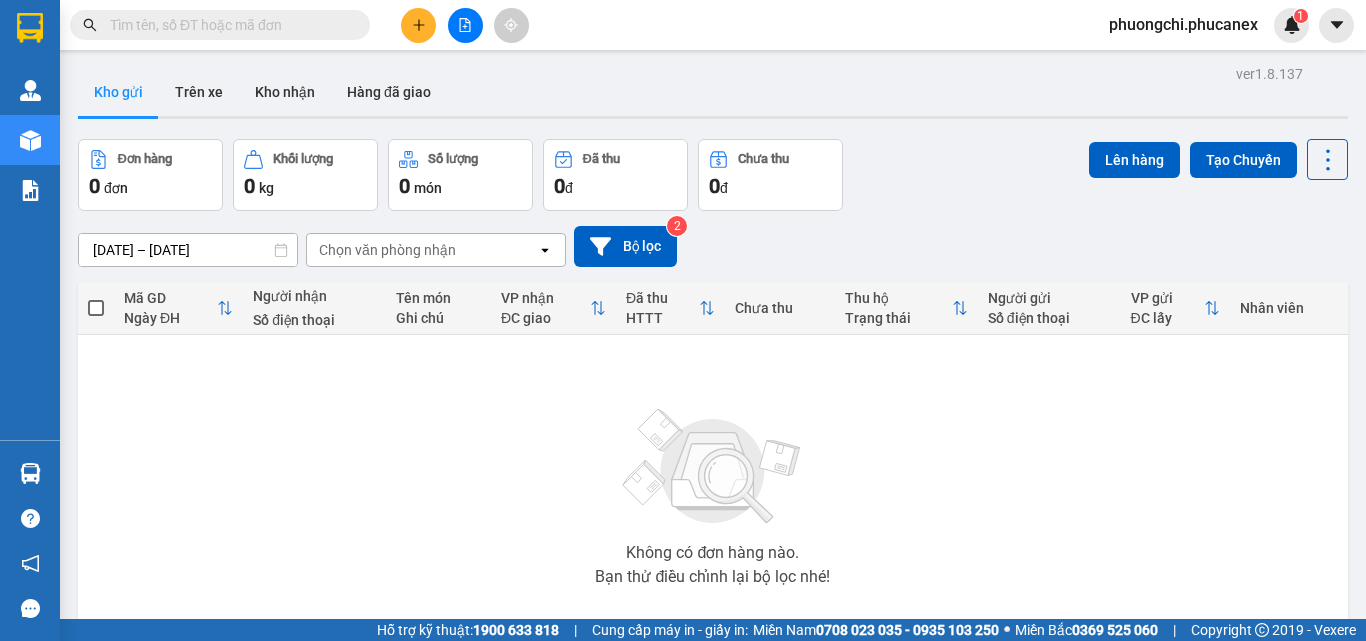 click at bounding box center (228, 25) 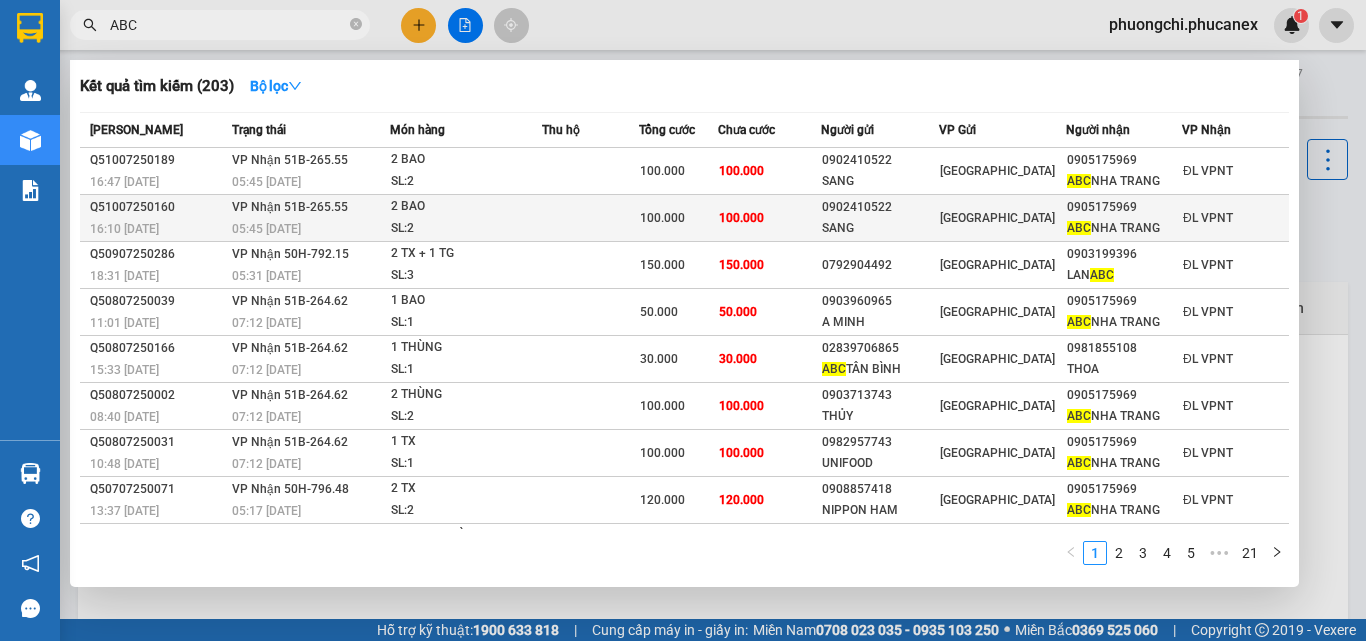 type on "ABC" 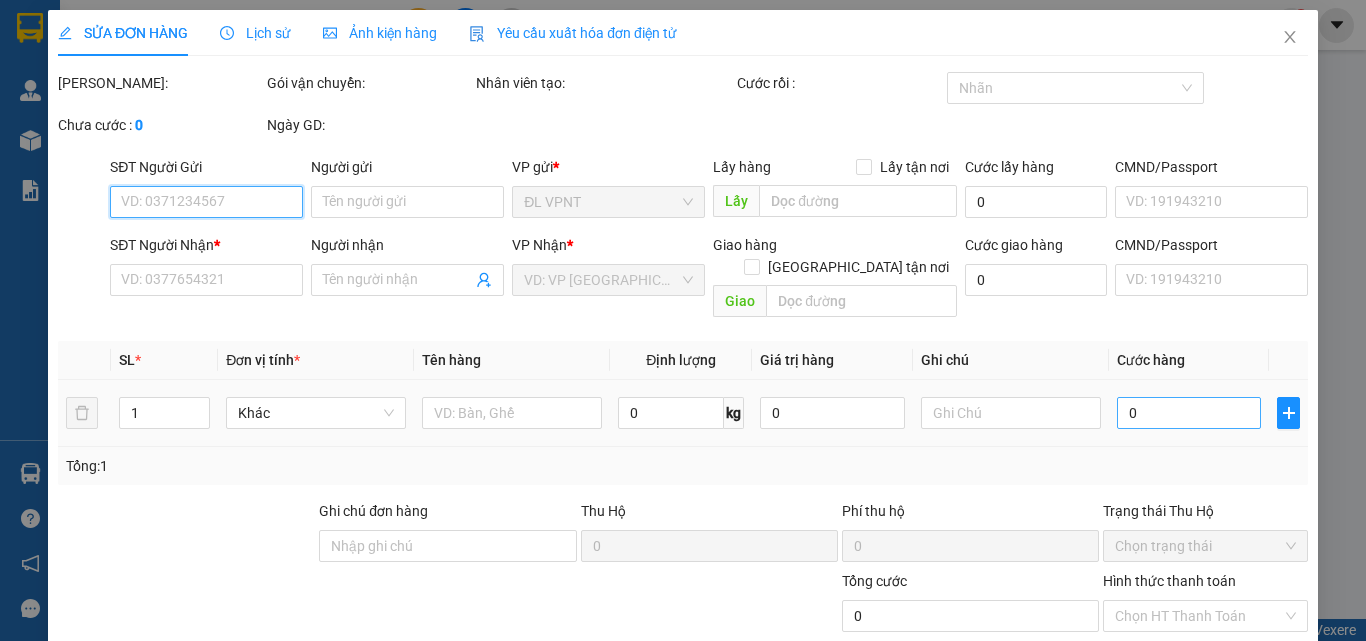 scroll, scrollTop: 93, scrollLeft: 0, axis: vertical 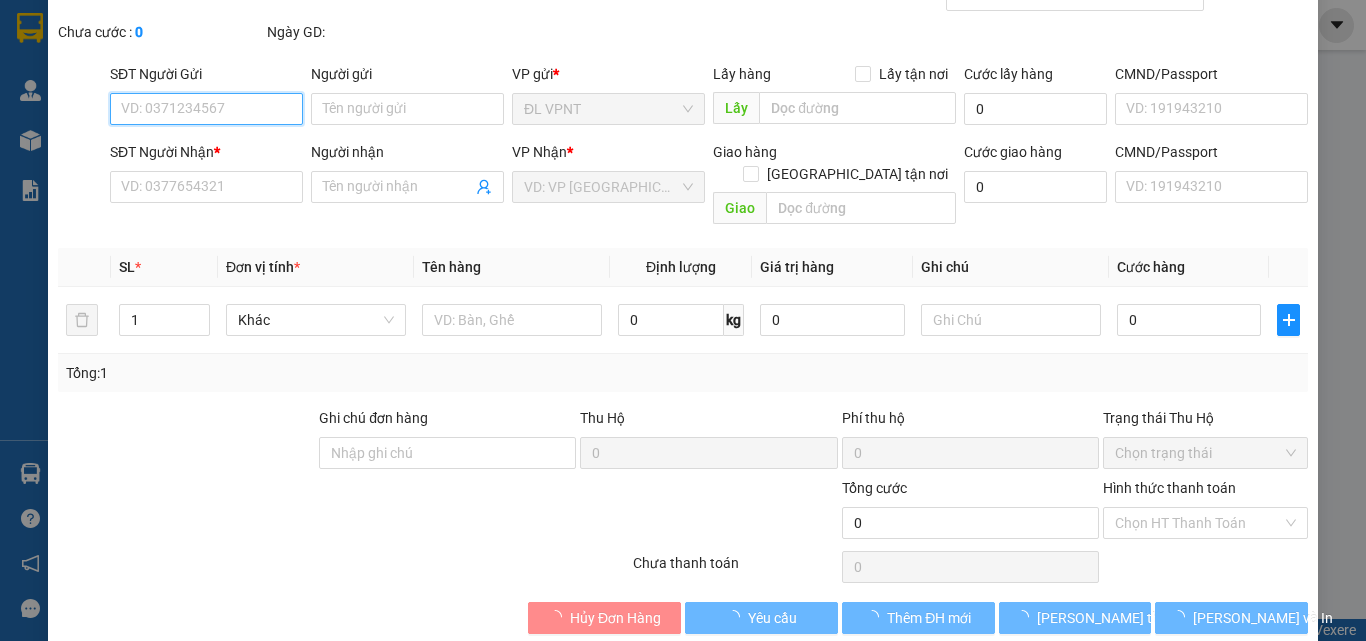 type on "0902410522" 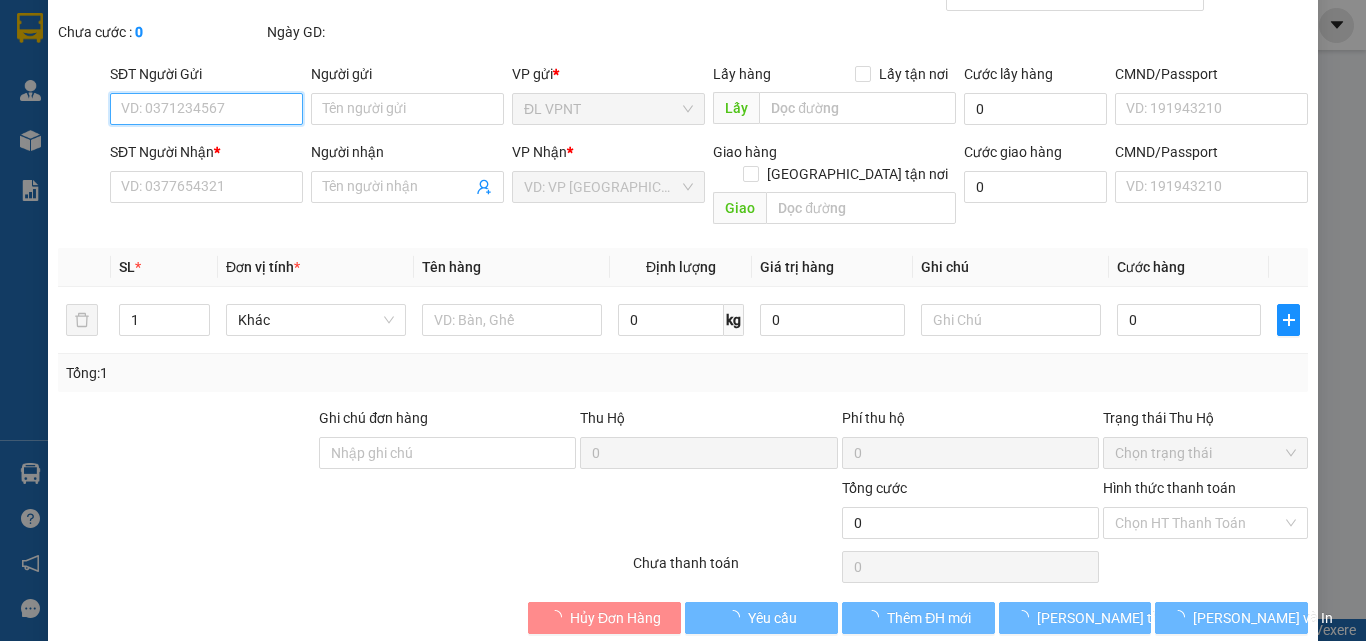type on "SANG" 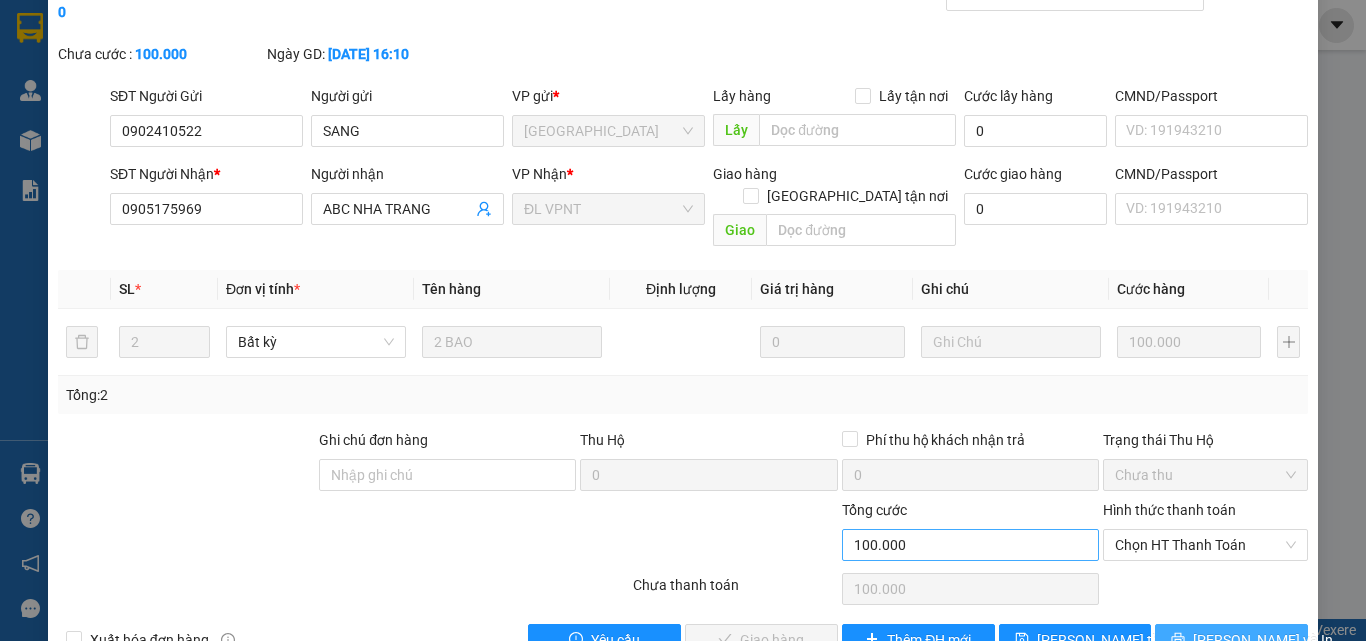 click on "[PERSON_NAME] và In" at bounding box center (1231, 640) 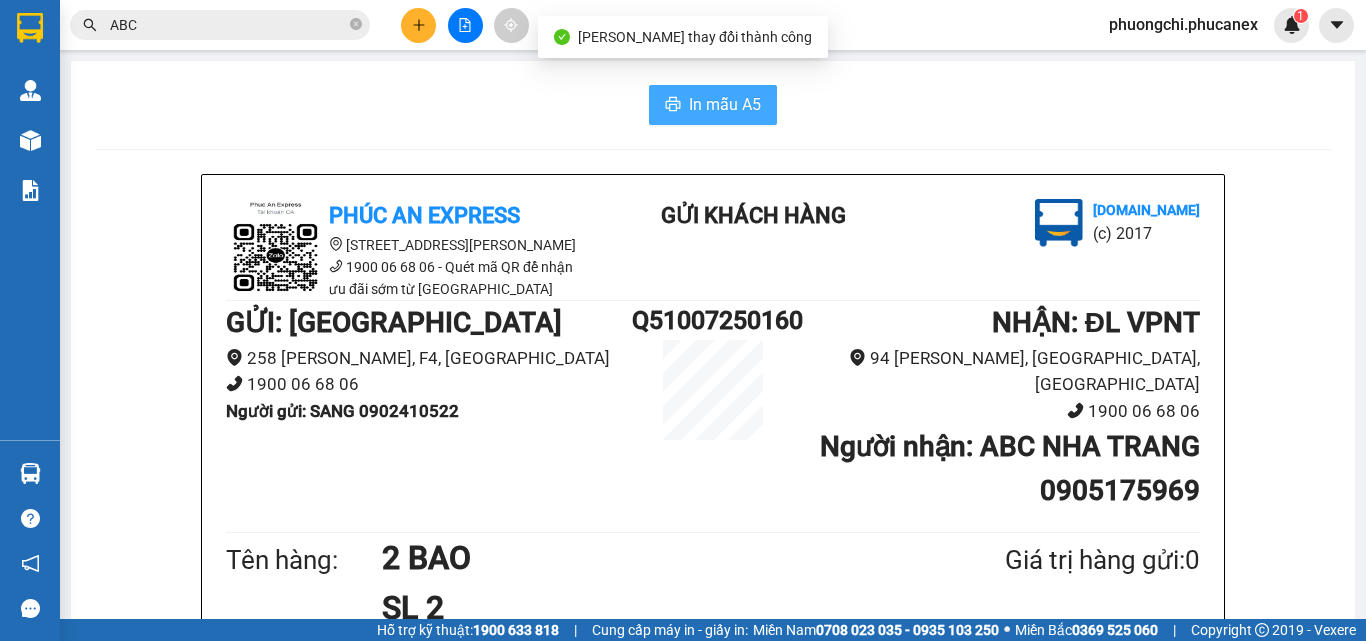 click 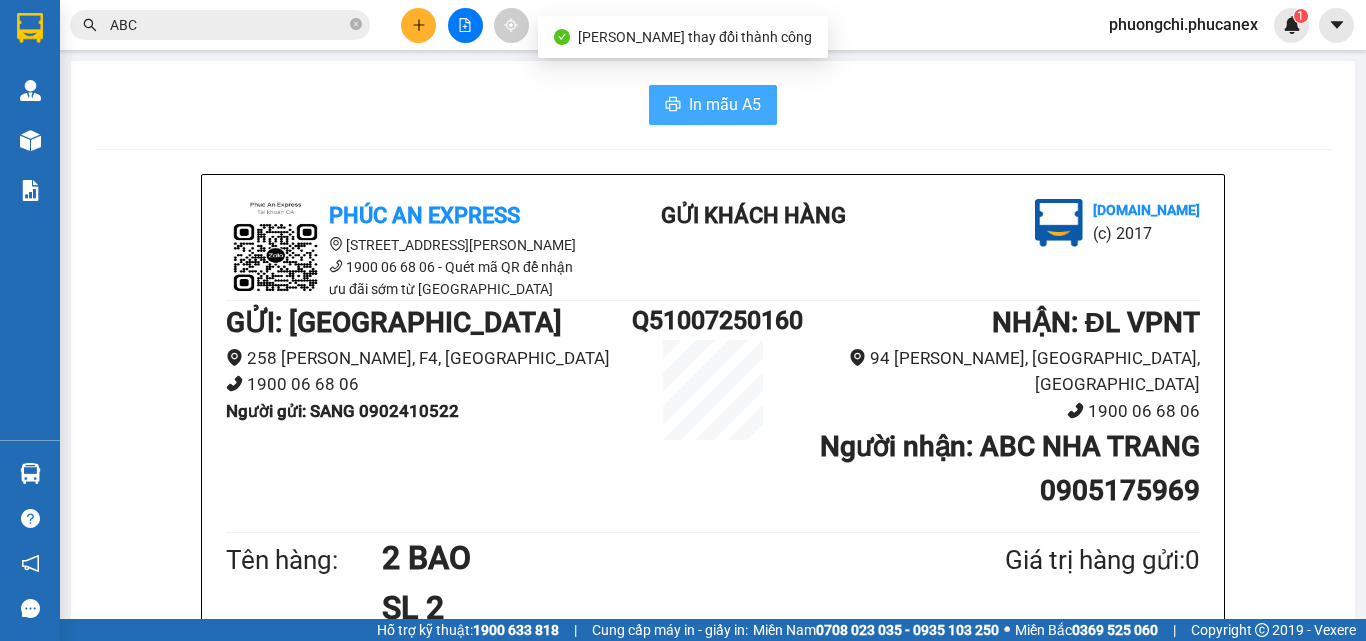 scroll, scrollTop: 0, scrollLeft: 0, axis: both 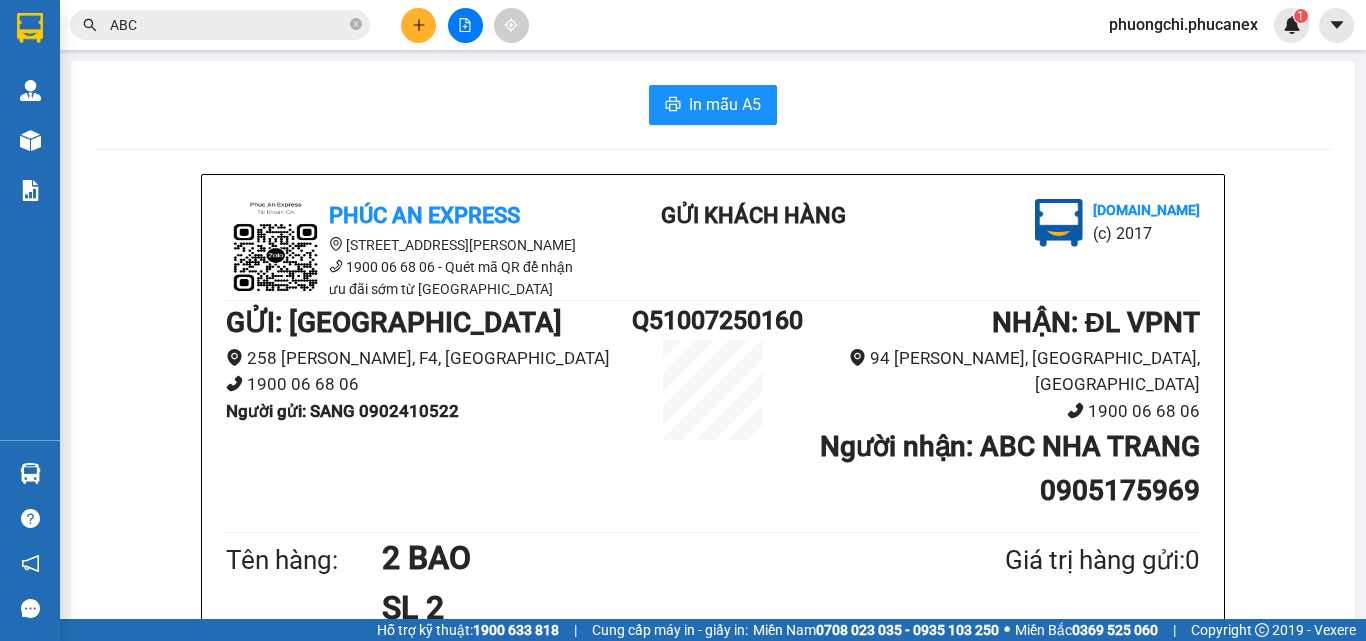 click on "ABC" at bounding box center [228, 25] 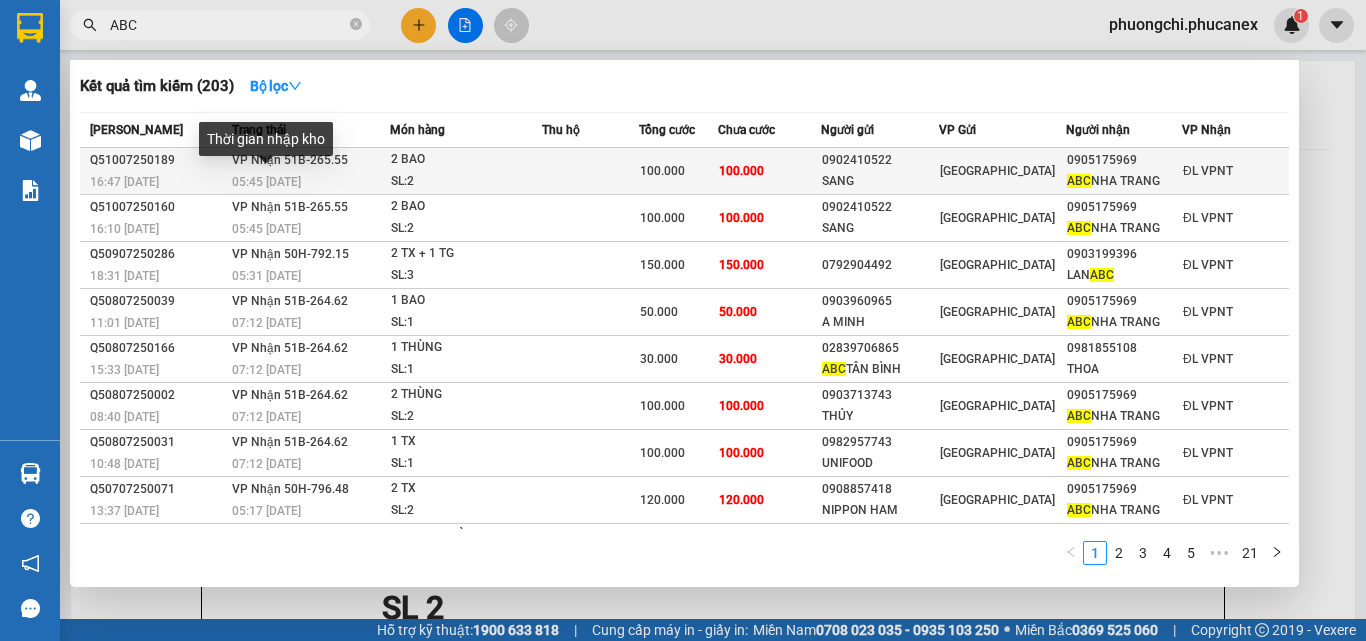 click on "VP Nhận   51B-265.55" at bounding box center (290, 159) 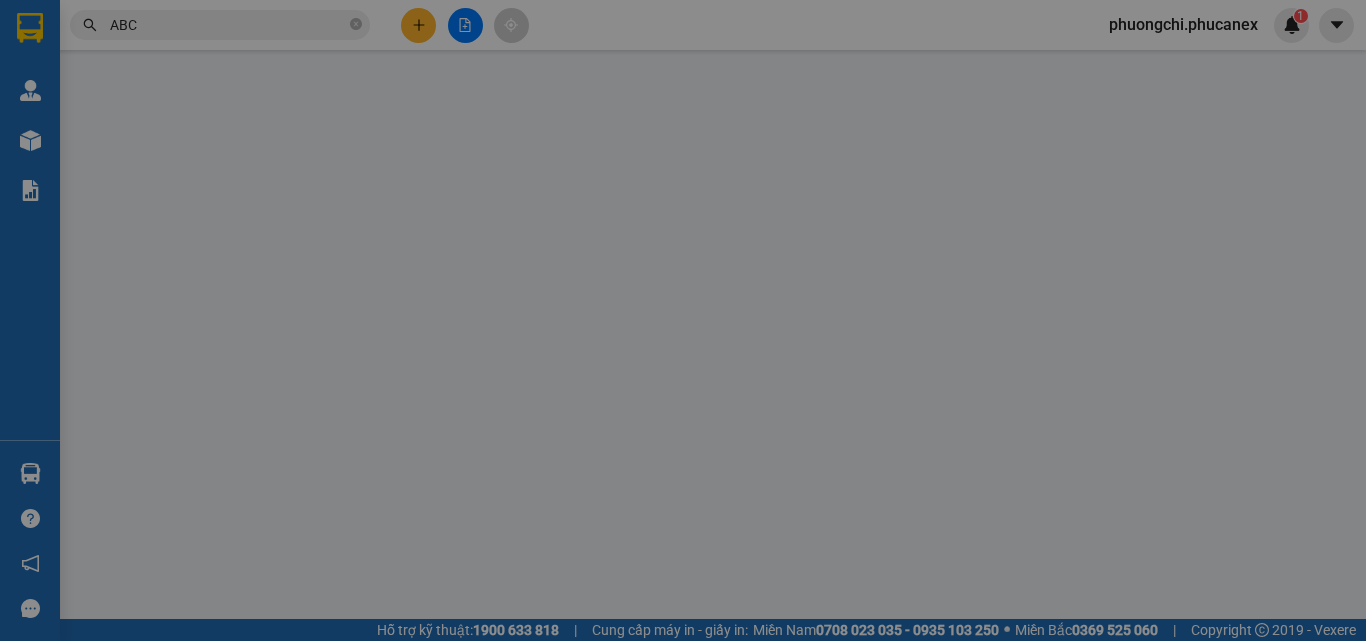 type on "0902410522" 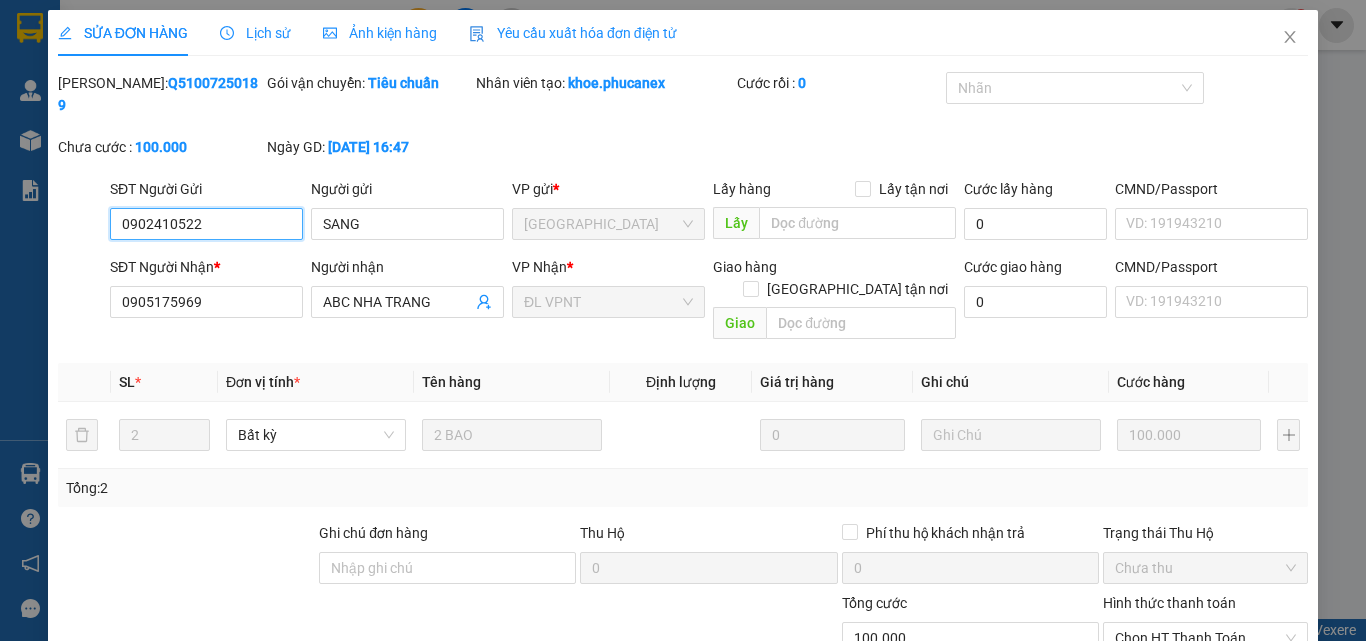 scroll, scrollTop: 103, scrollLeft: 0, axis: vertical 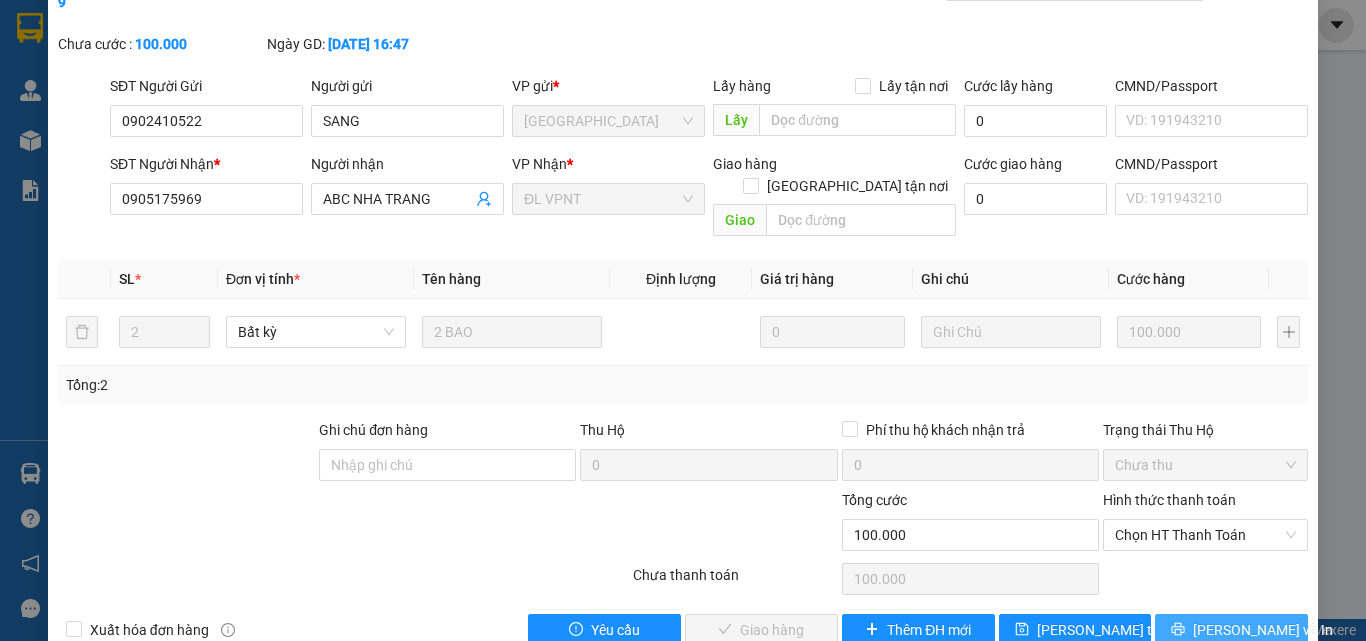 drag, startPoint x: 1234, startPoint y: 588, endPoint x: 1170, endPoint y: 508, distance: 102.44999 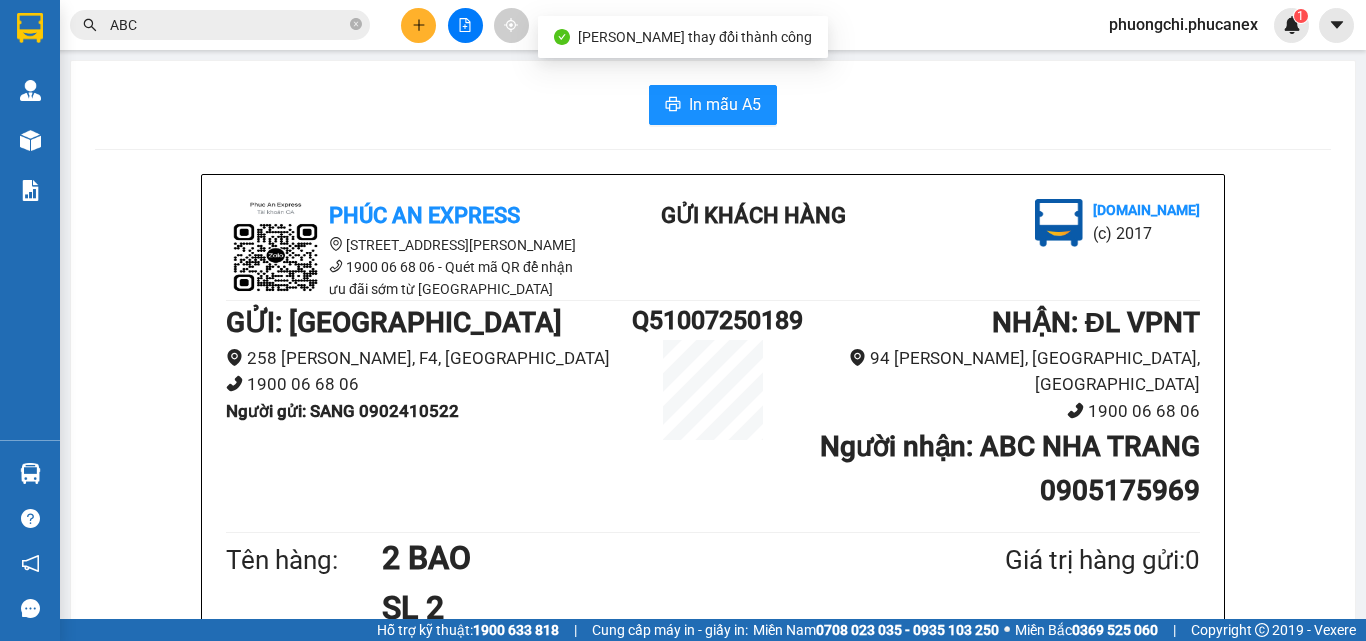 click on "In mẫu A5" at bounding box center (713, 105) 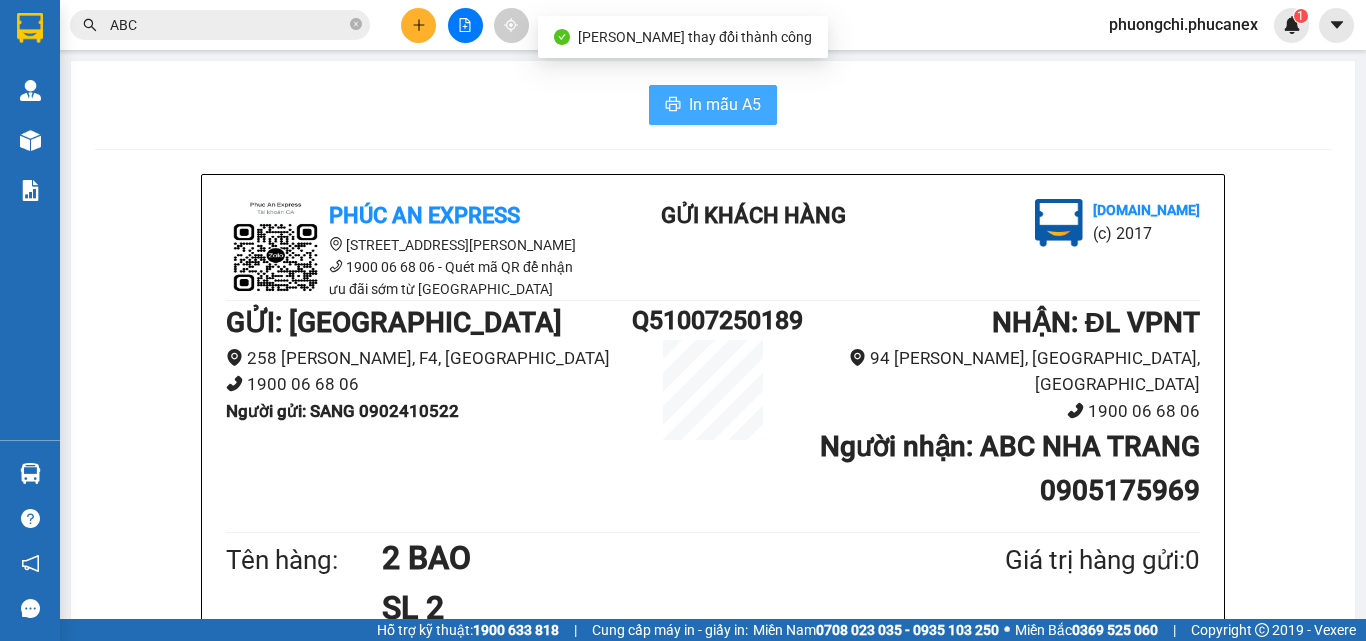 click on "In mẫu A5" at bounding box center (725, 104) 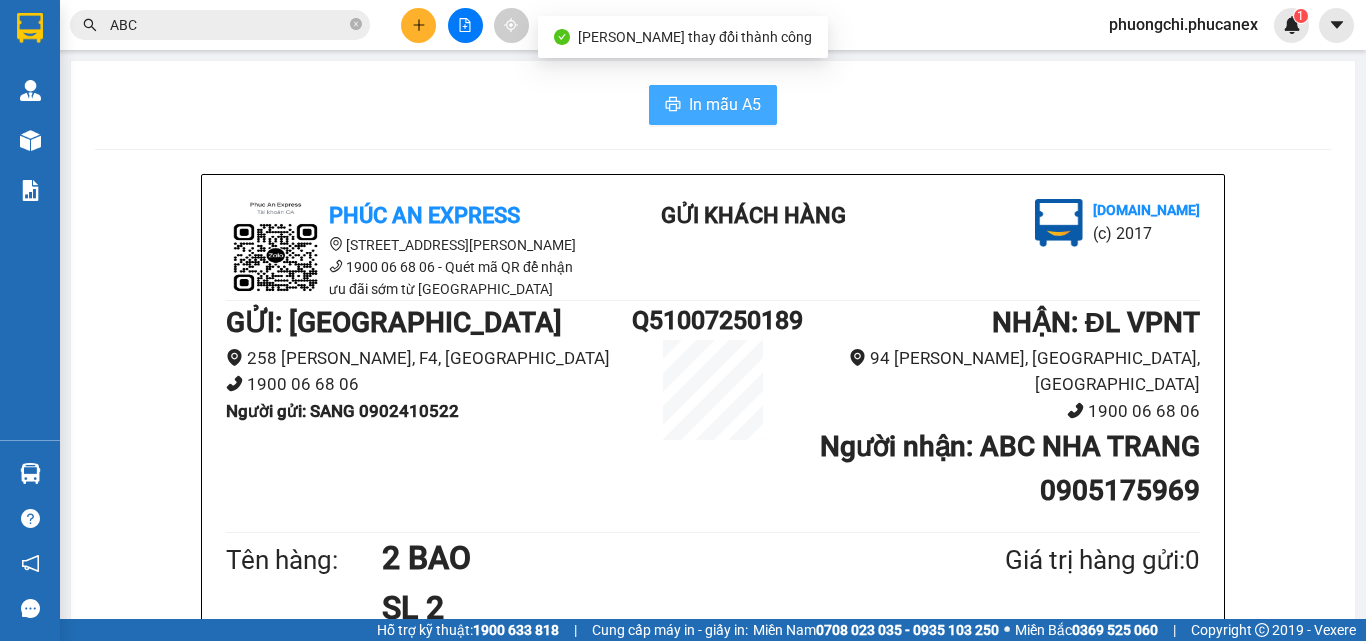 scroll, scrollTop: 0, scrollLeft: 0, axis: both 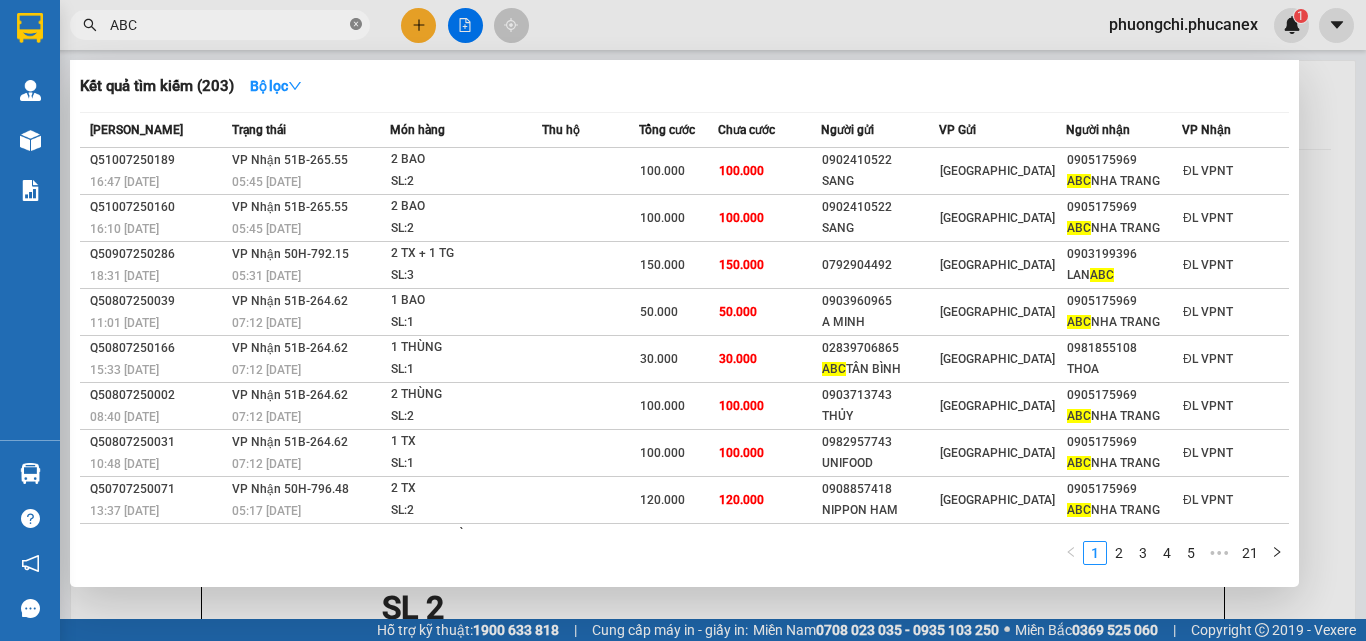 click 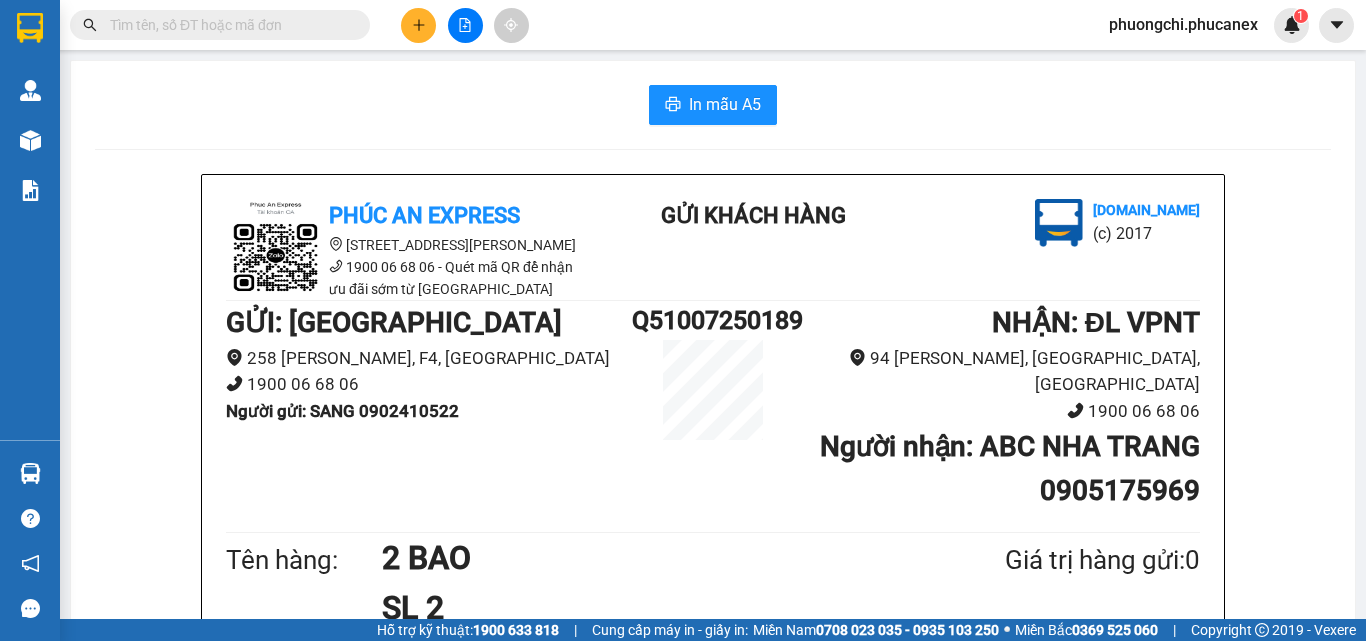 click at bounding box center [228, 25] 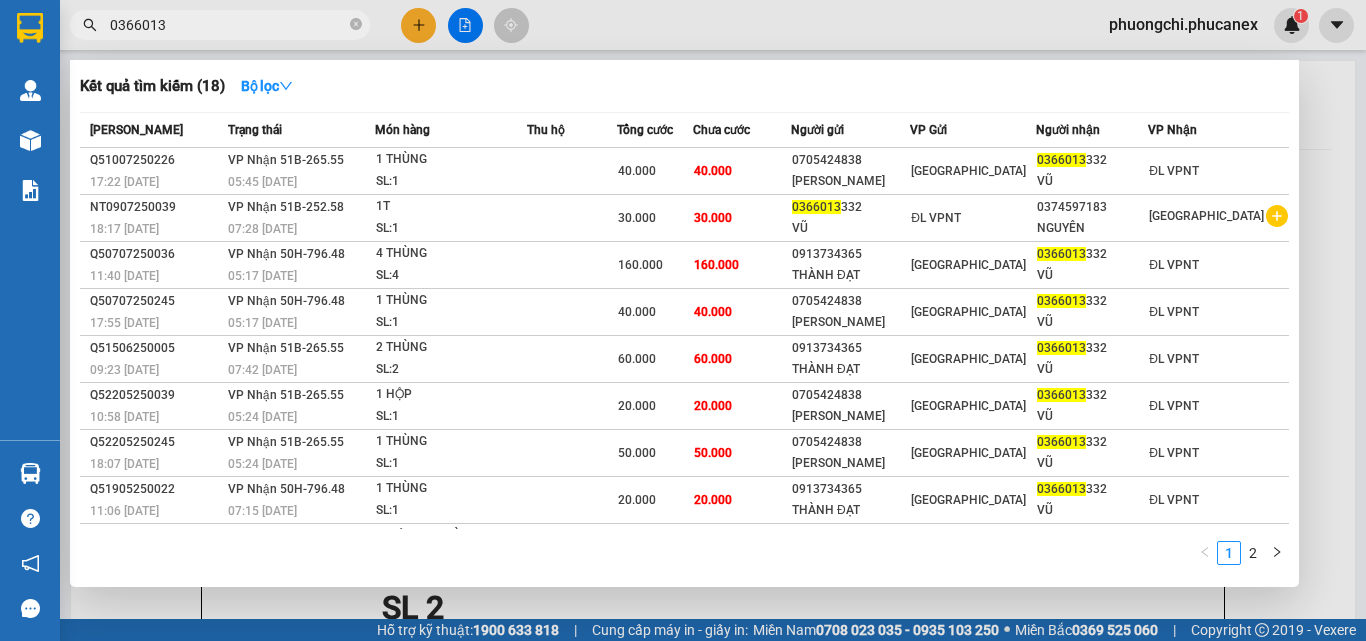 type on "0366013" 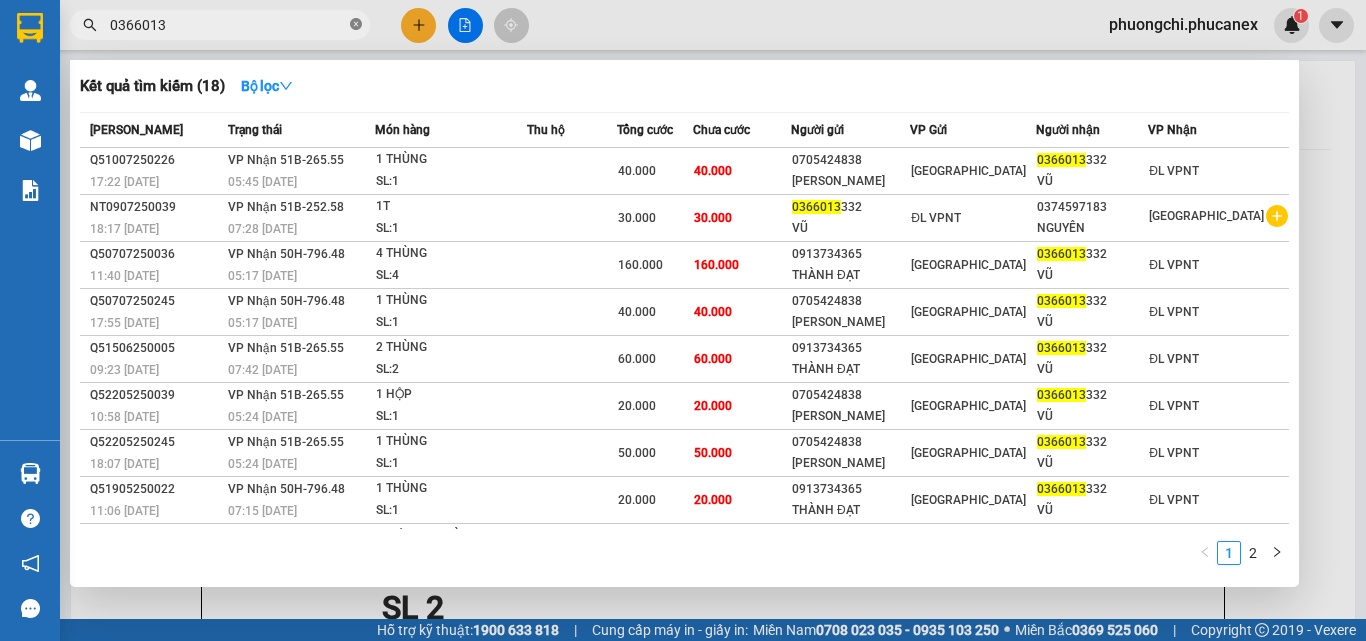 click 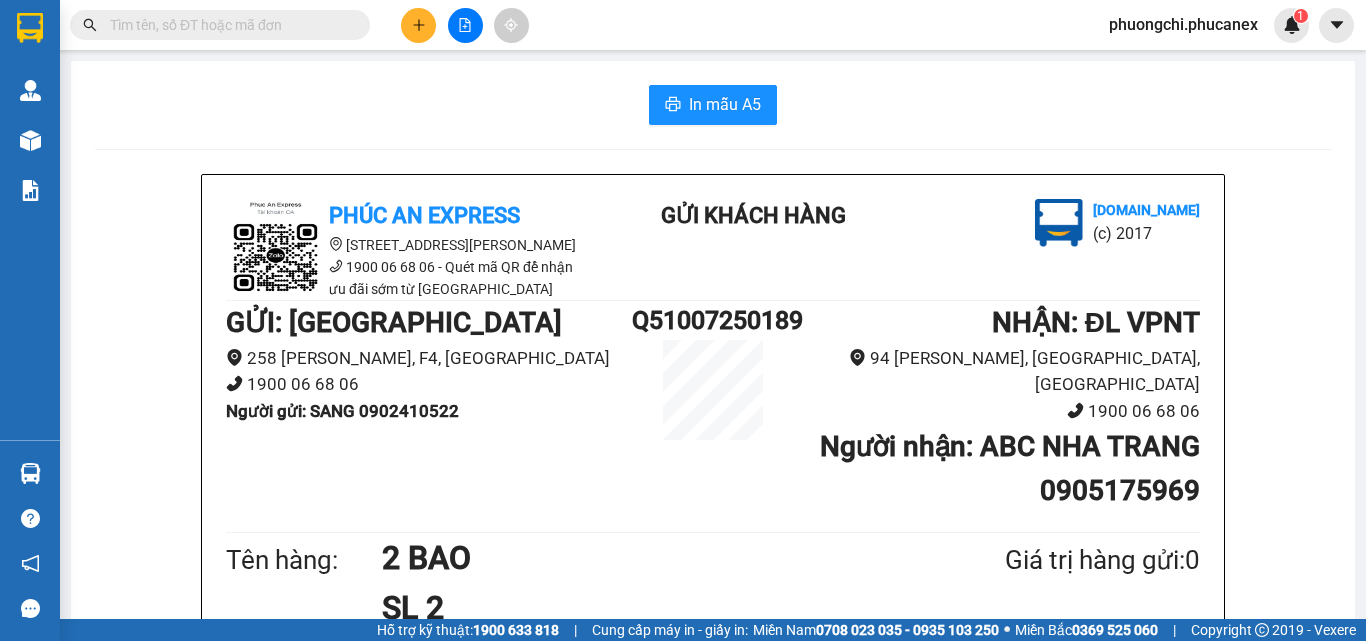 click at bounding box center [220, 25] 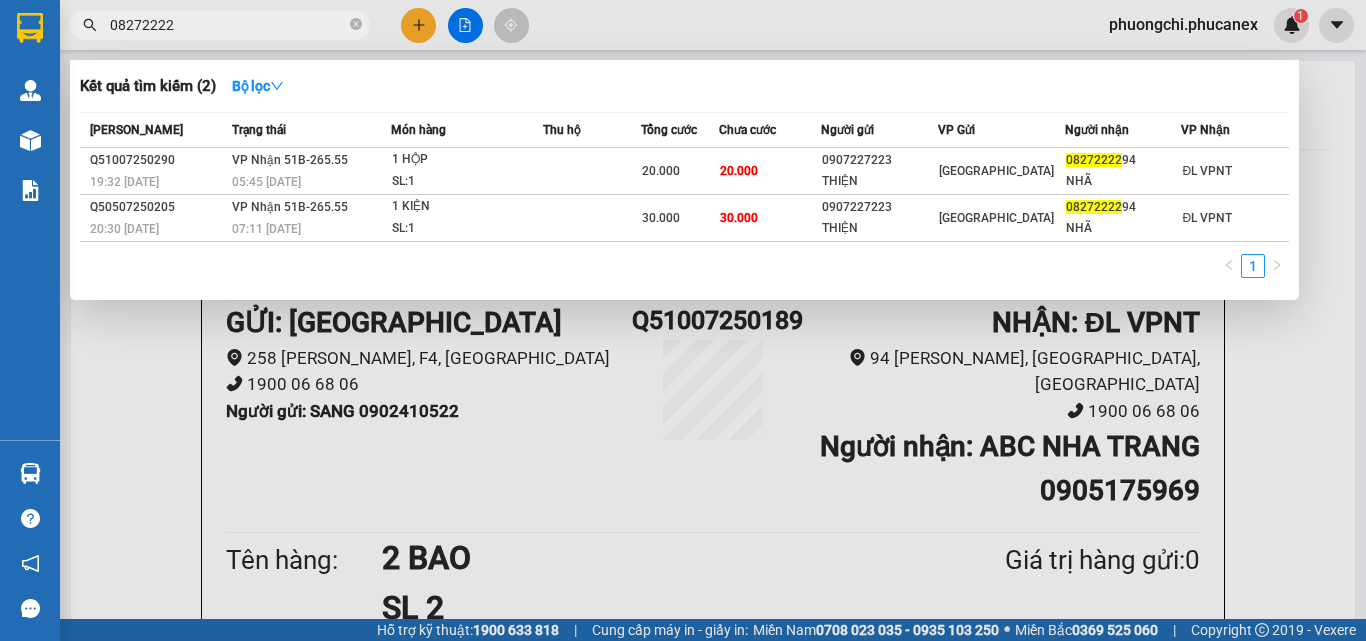 type on "08272222" 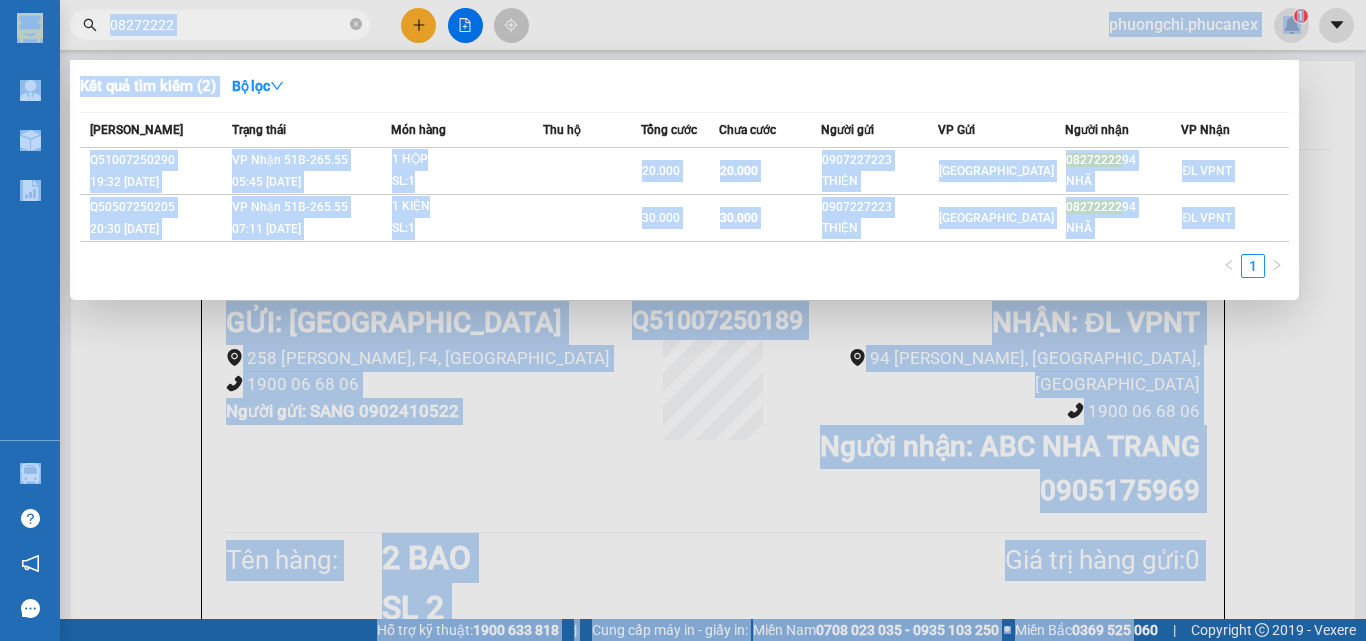 click at bounding box center (683, 320) 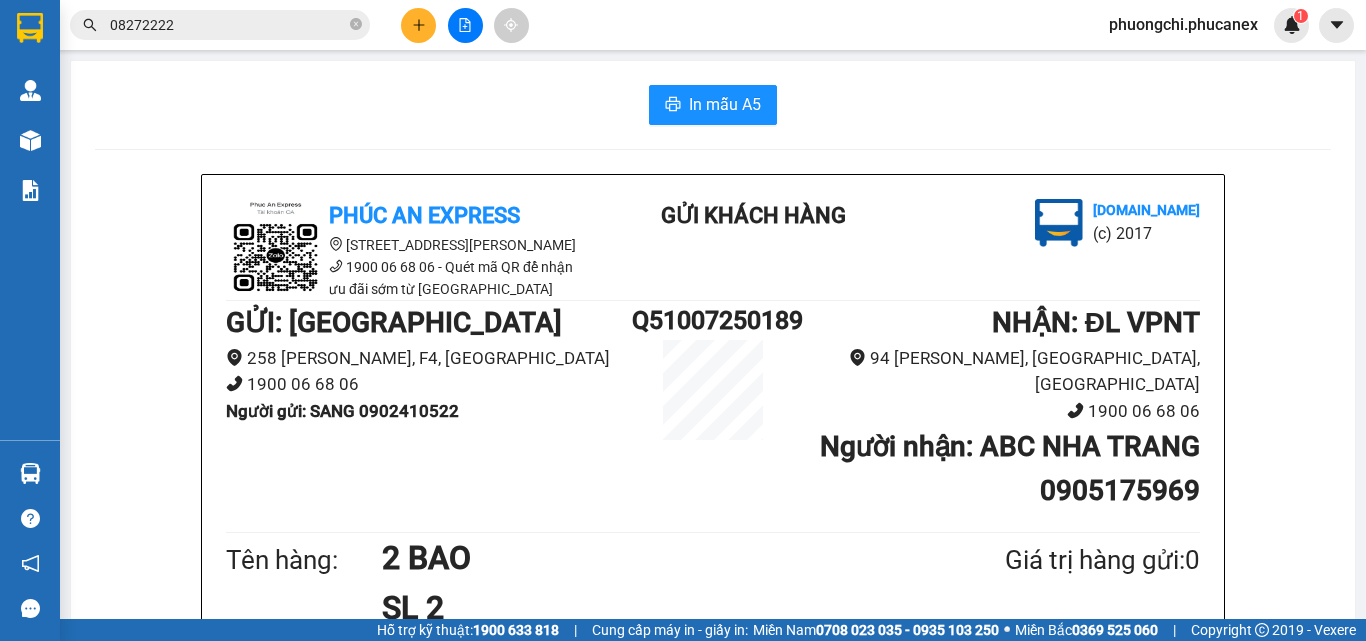click on "08272222" at bounding box center [228, 25] 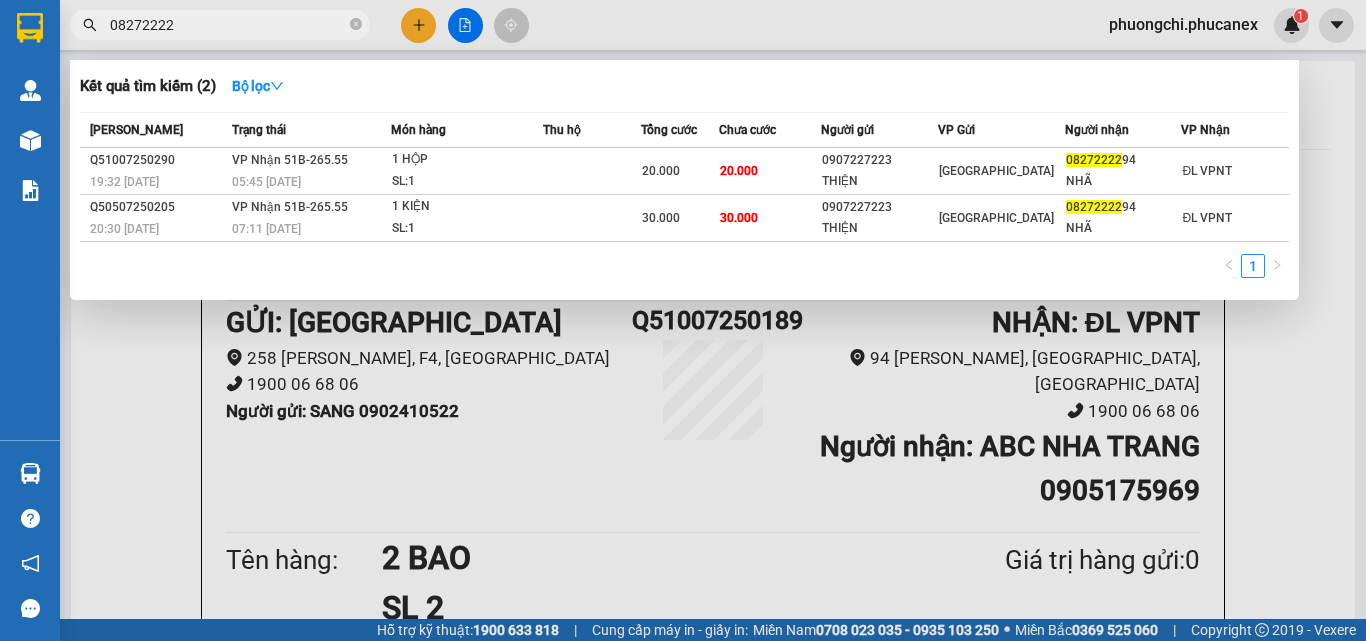 click 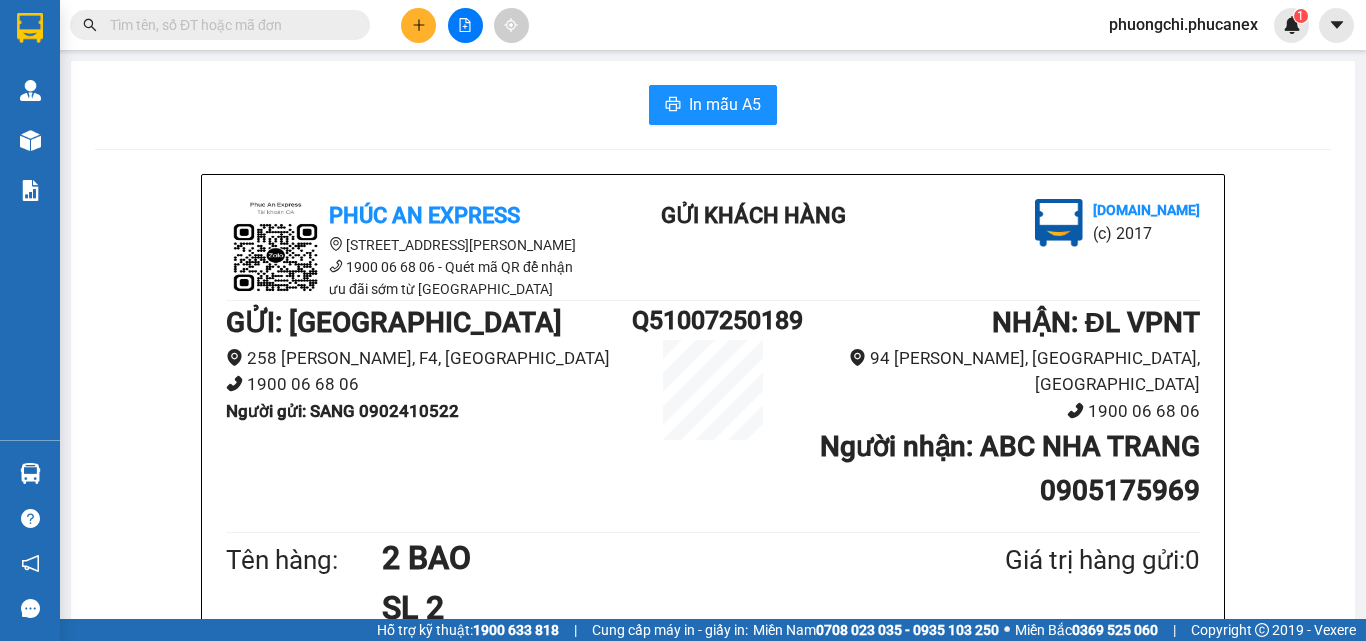 click at bounding box center [228, 25] 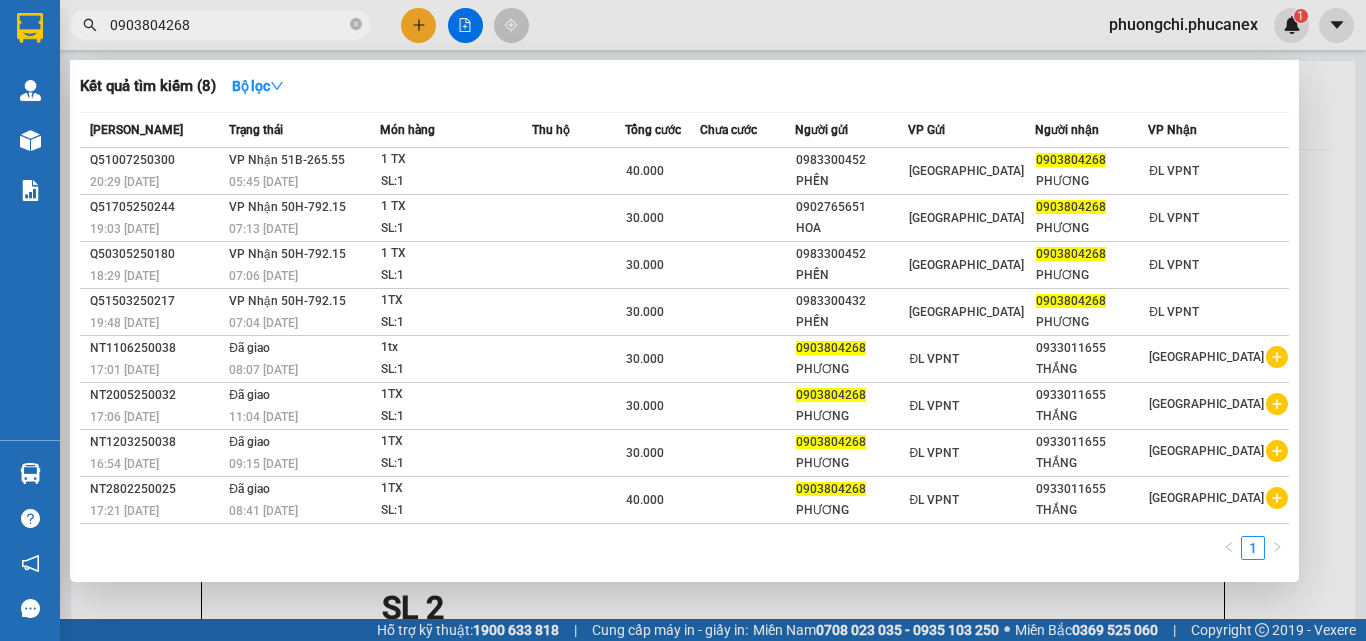 type on "0903804268" 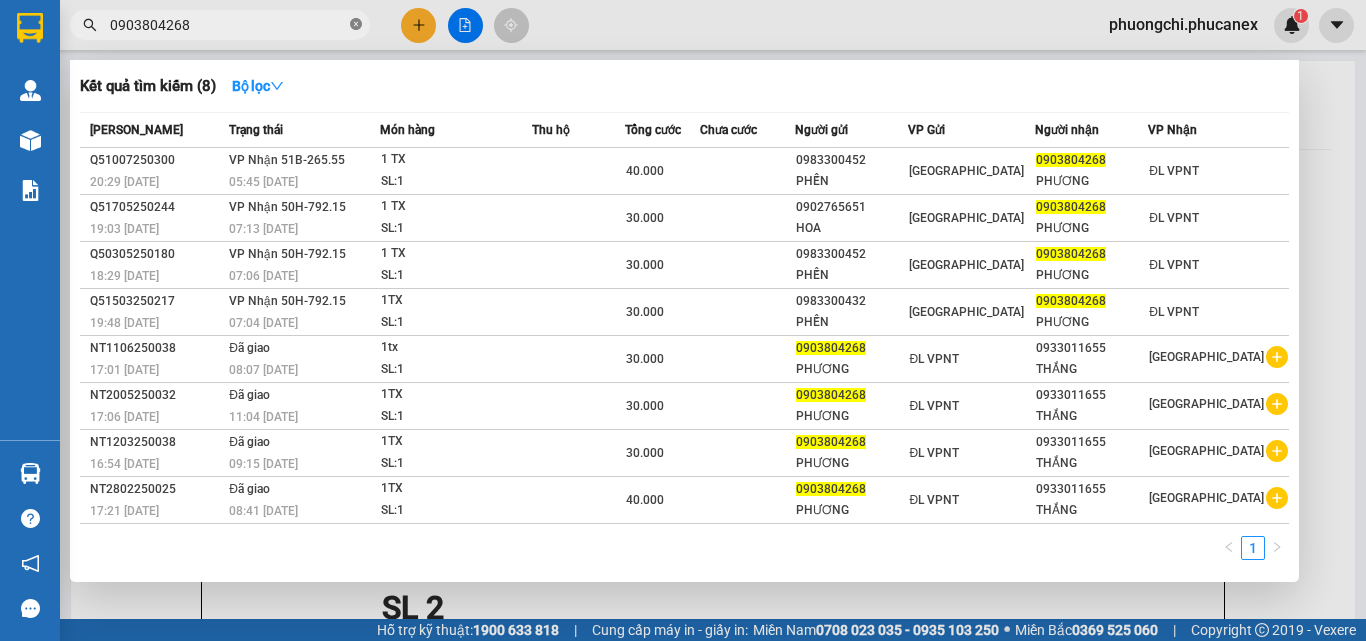 click 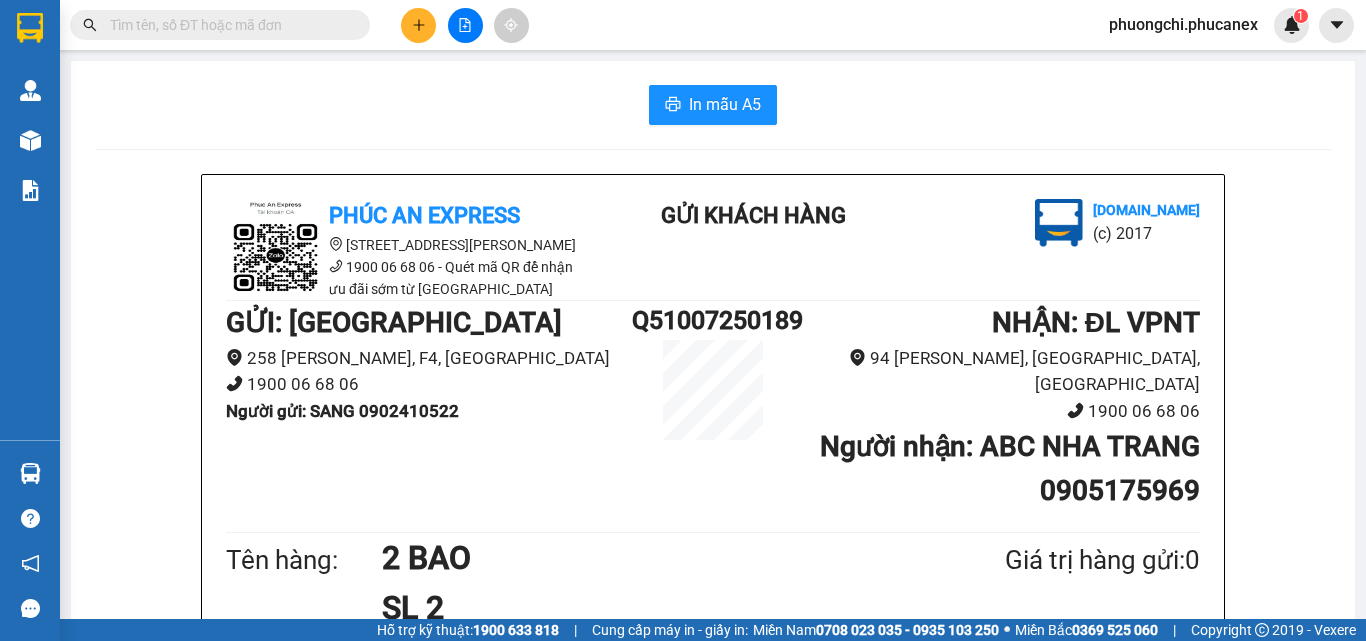 click at bounding box center [228, 25] 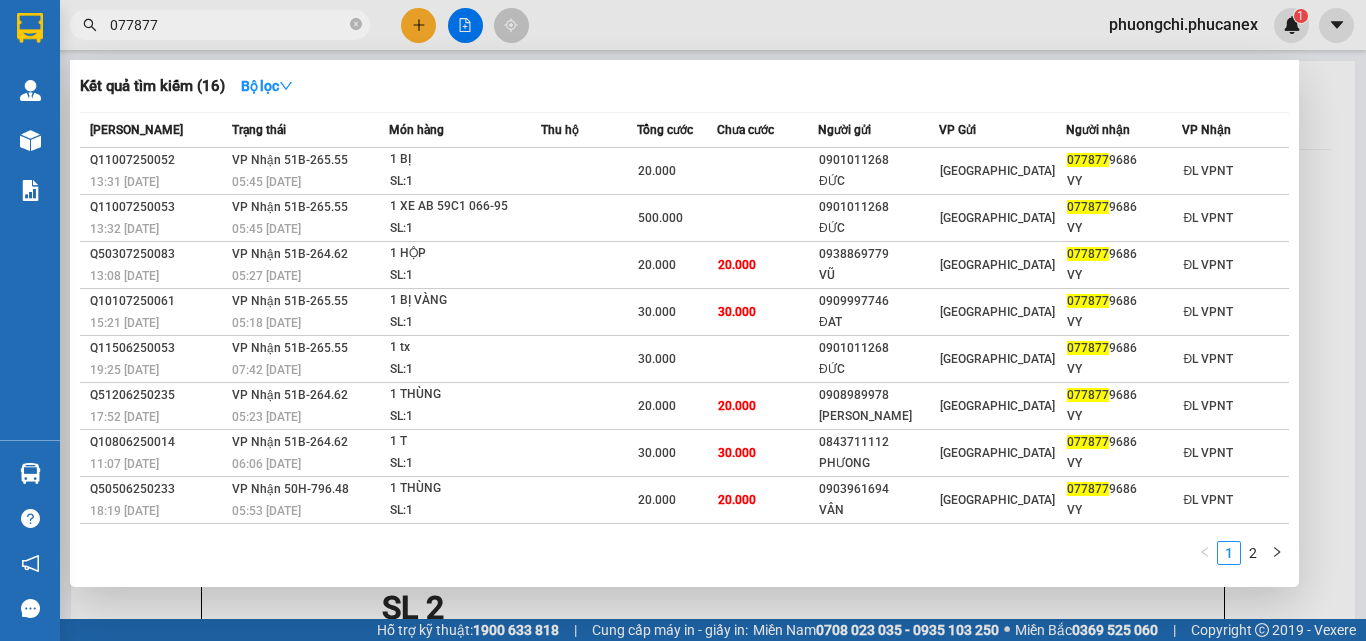 type on "077877" 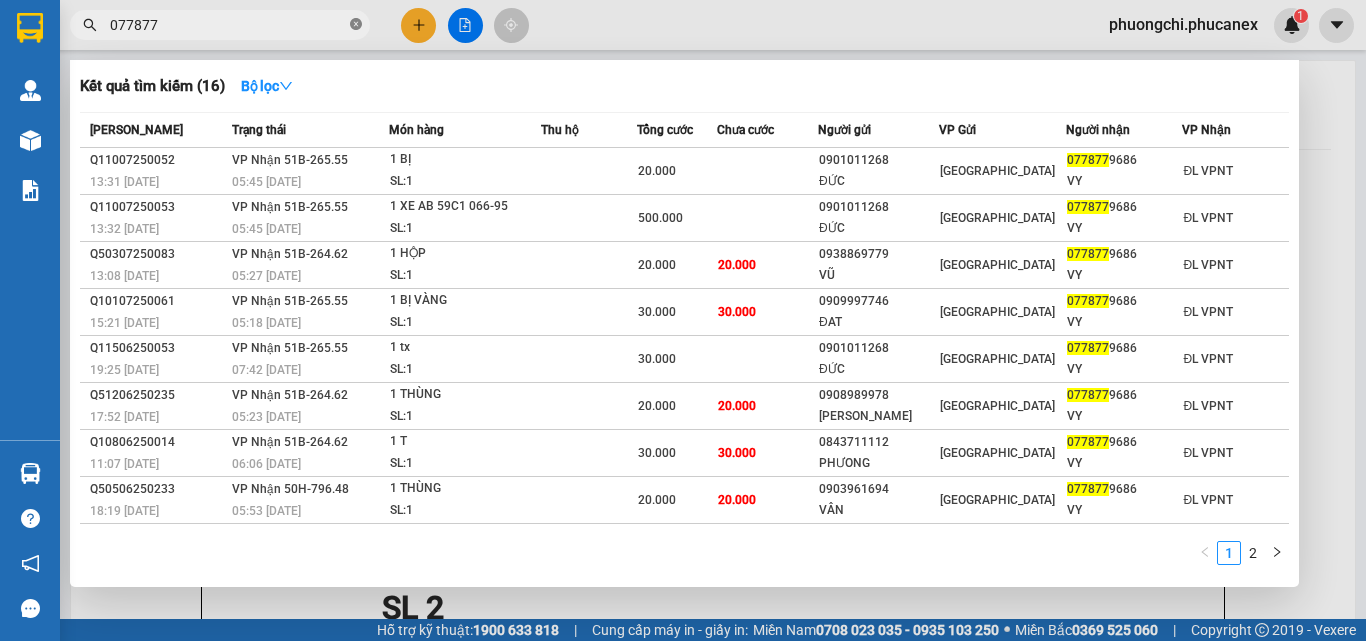 click 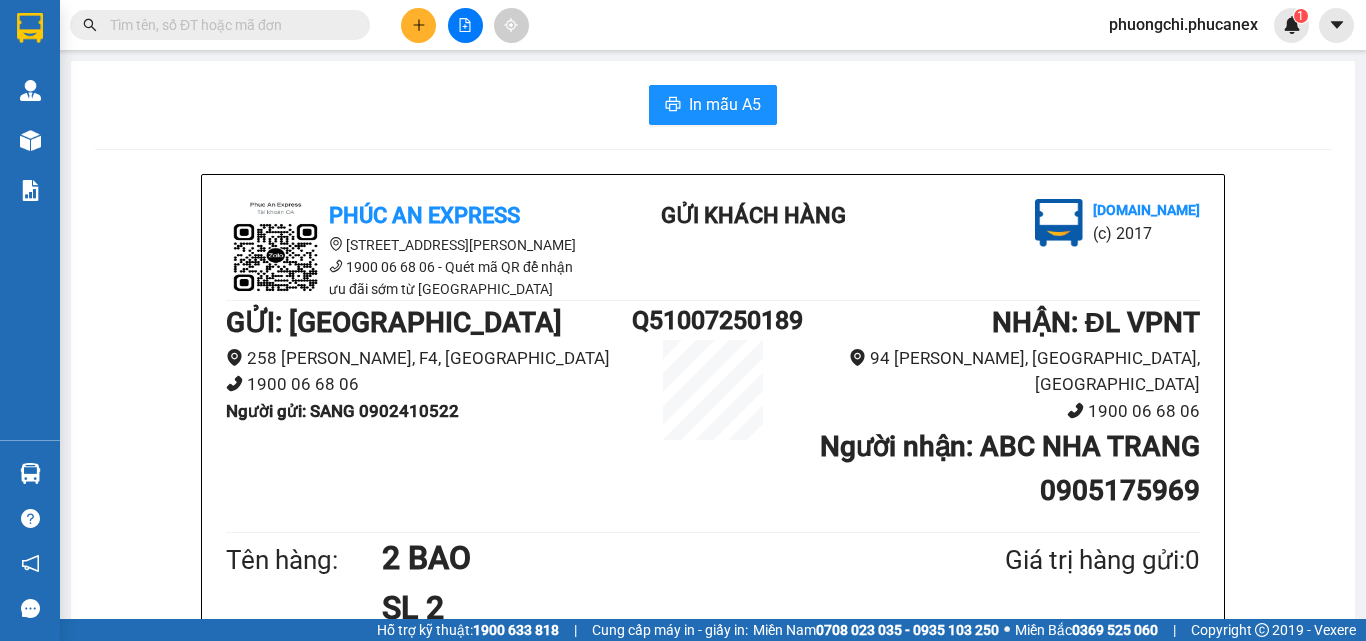 click at bounding box center (228, 25) 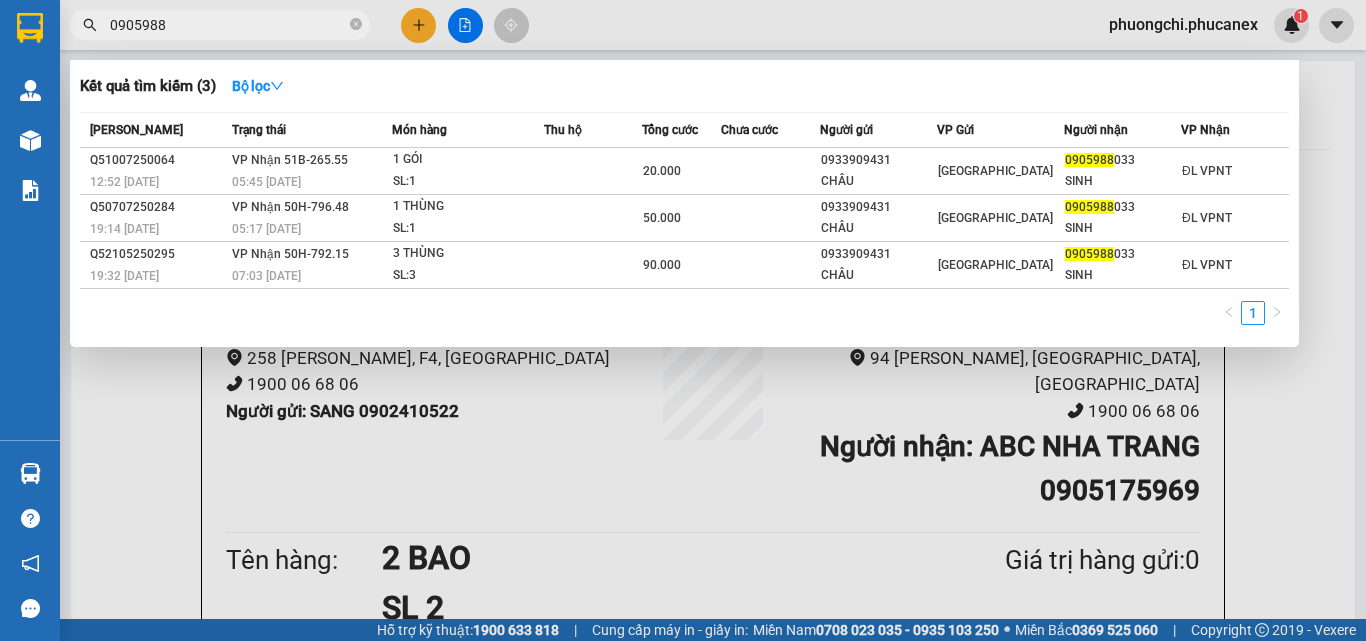 type on "0905988" 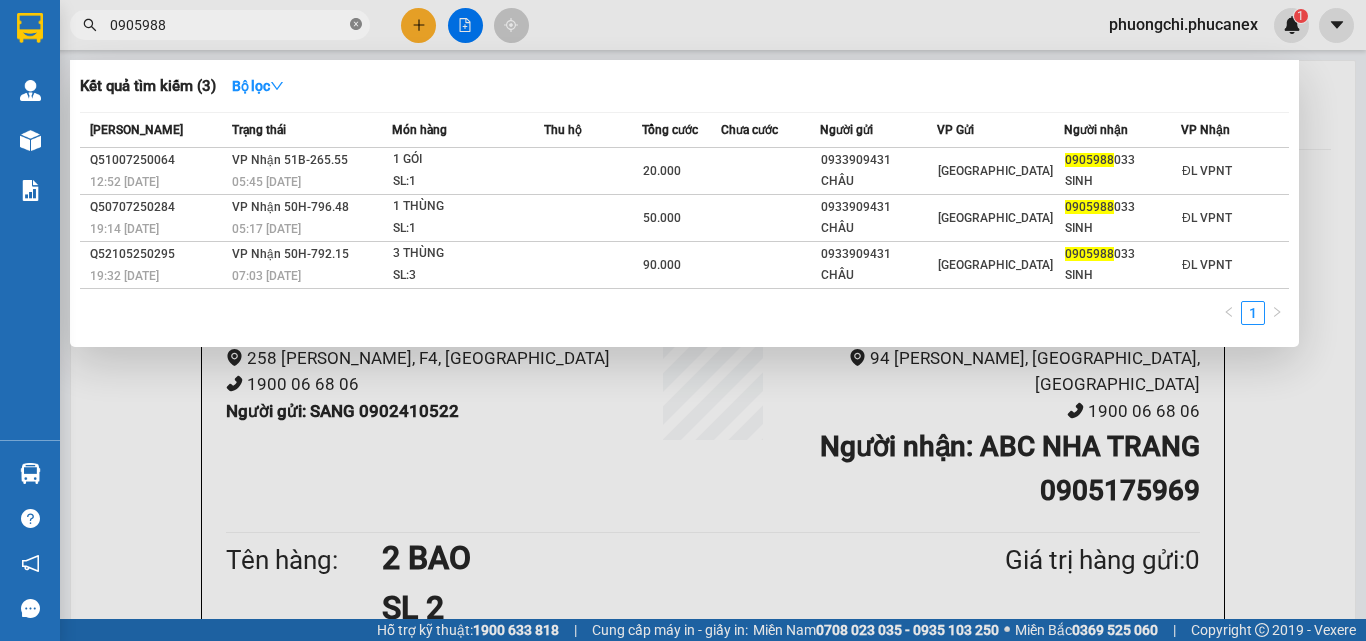 click 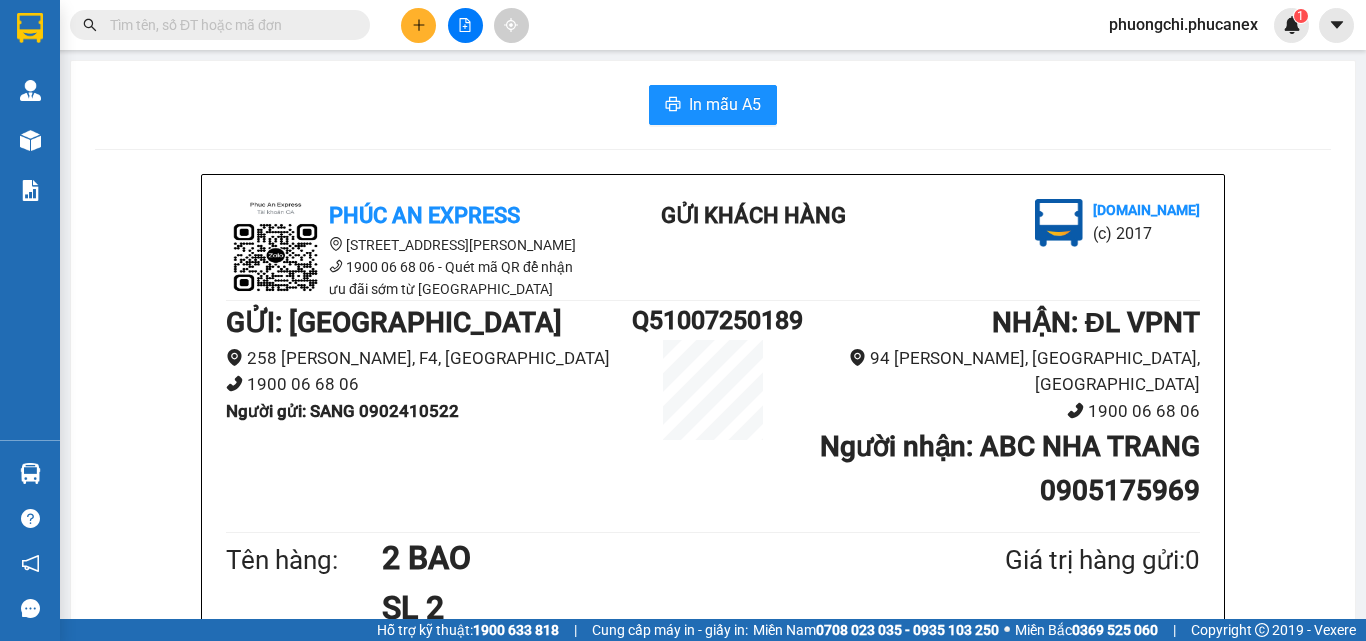 click at bounding box center [228, 25] 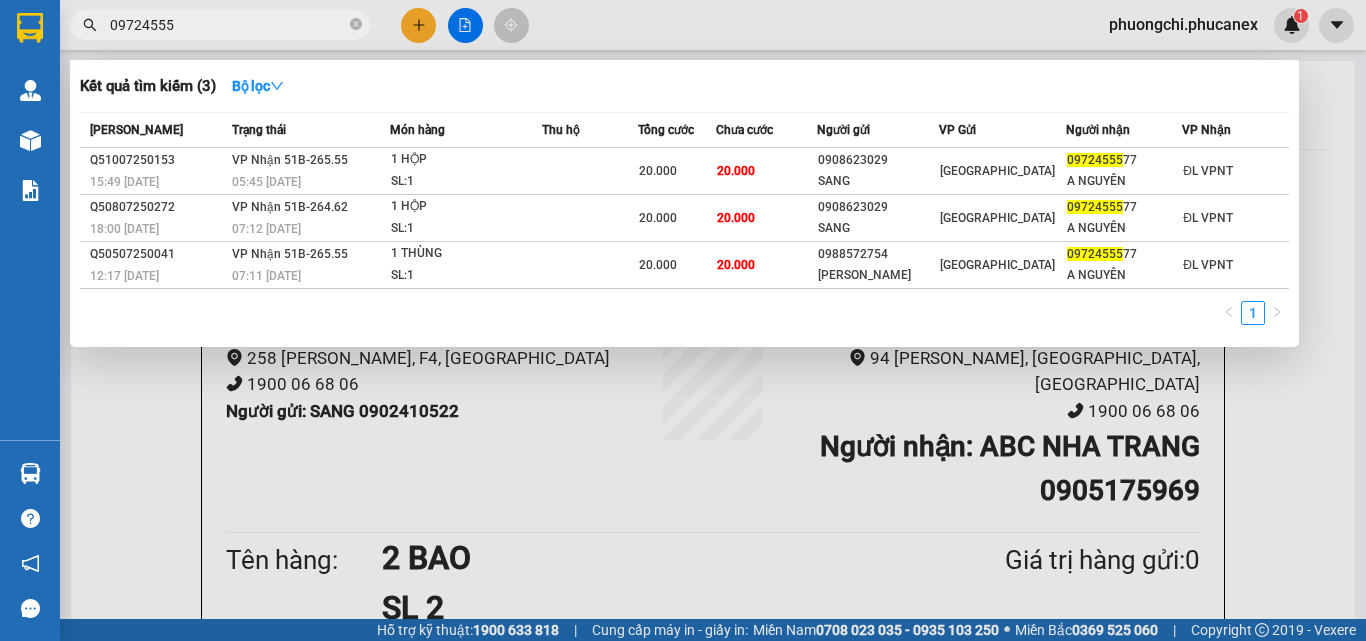 type on "09724555" 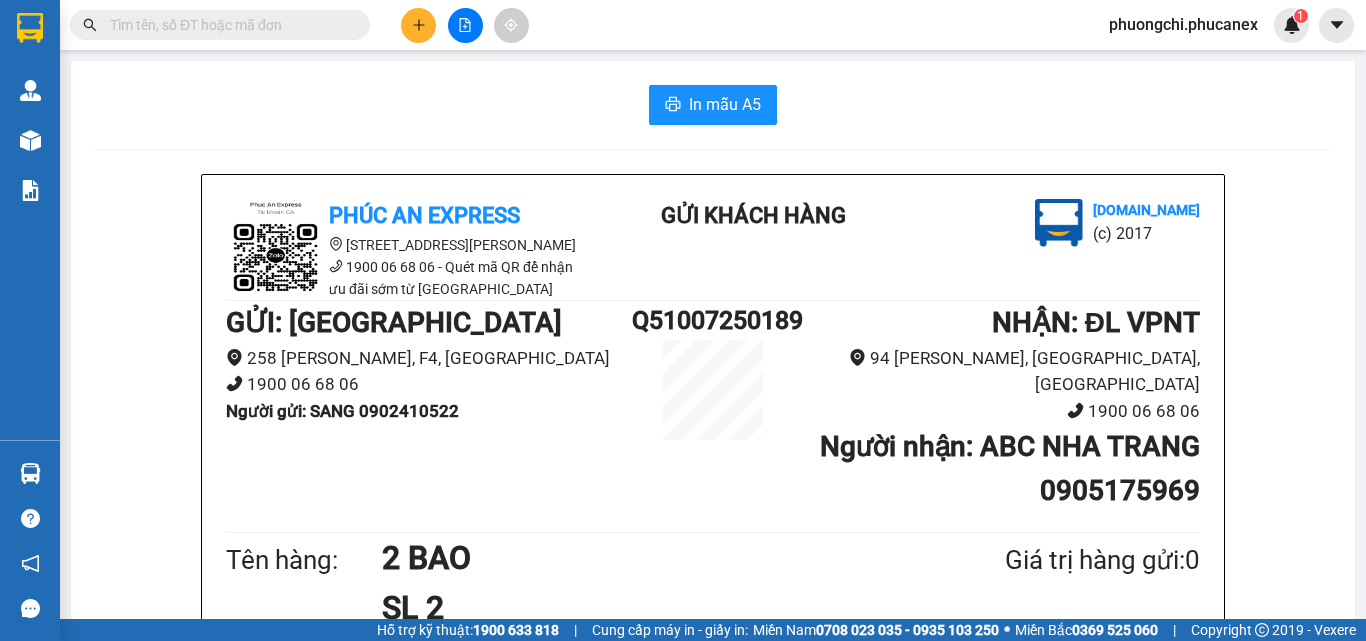 type on "0908007874" 